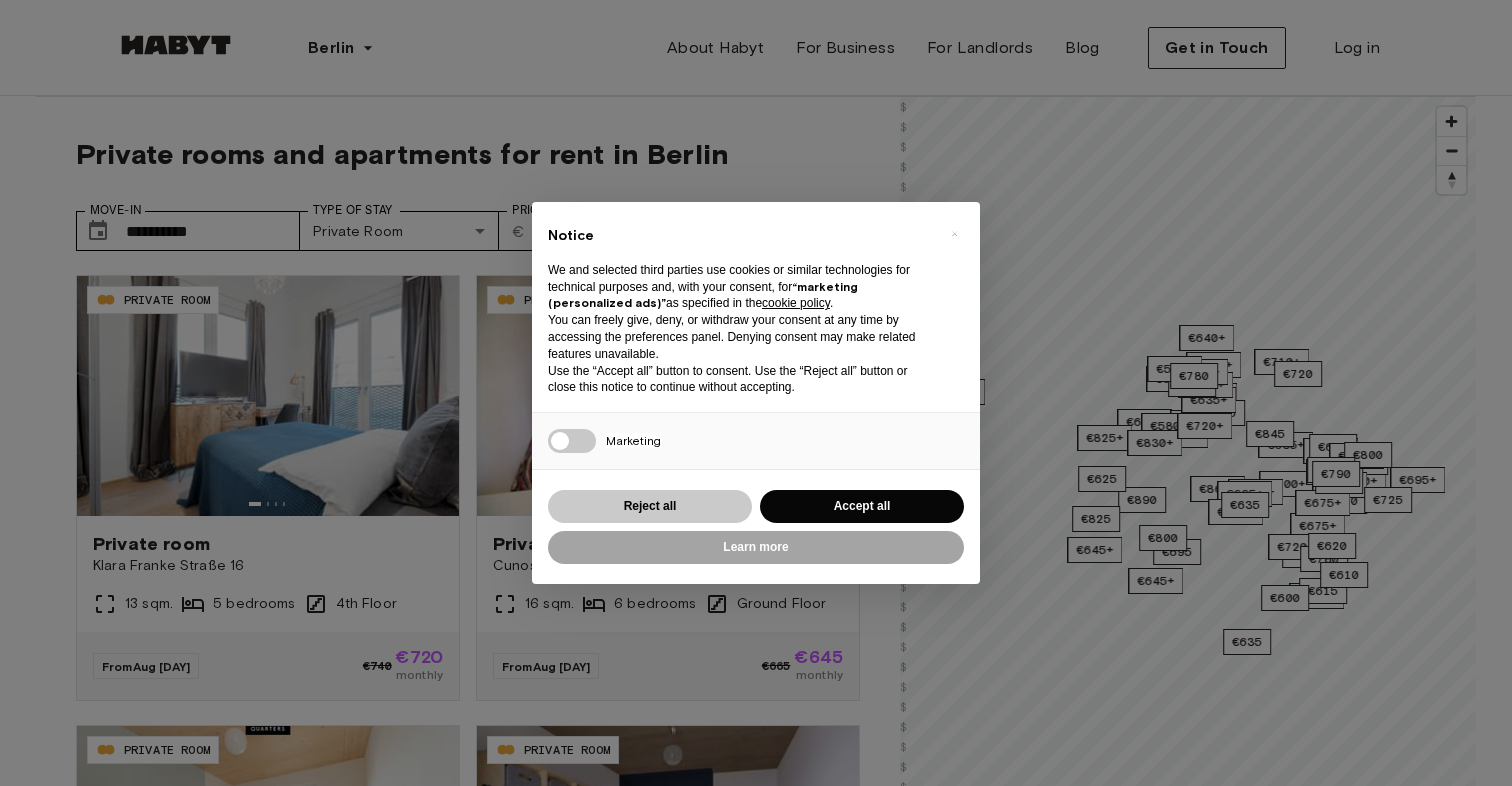 scroll, scrollTop: 0, scrollLeft: 0, axis: both 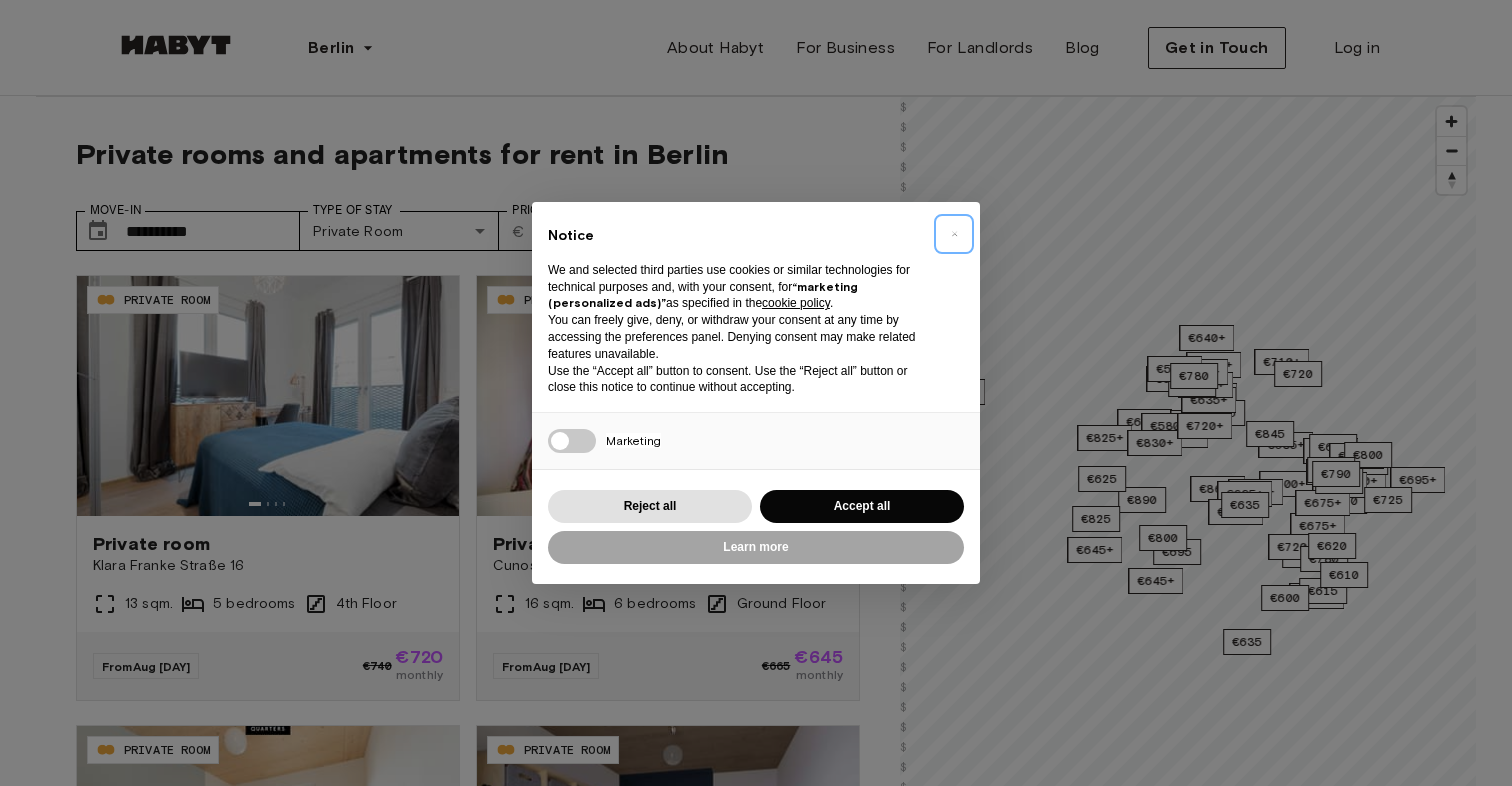 click on "×" at bounding box center (954, 234) 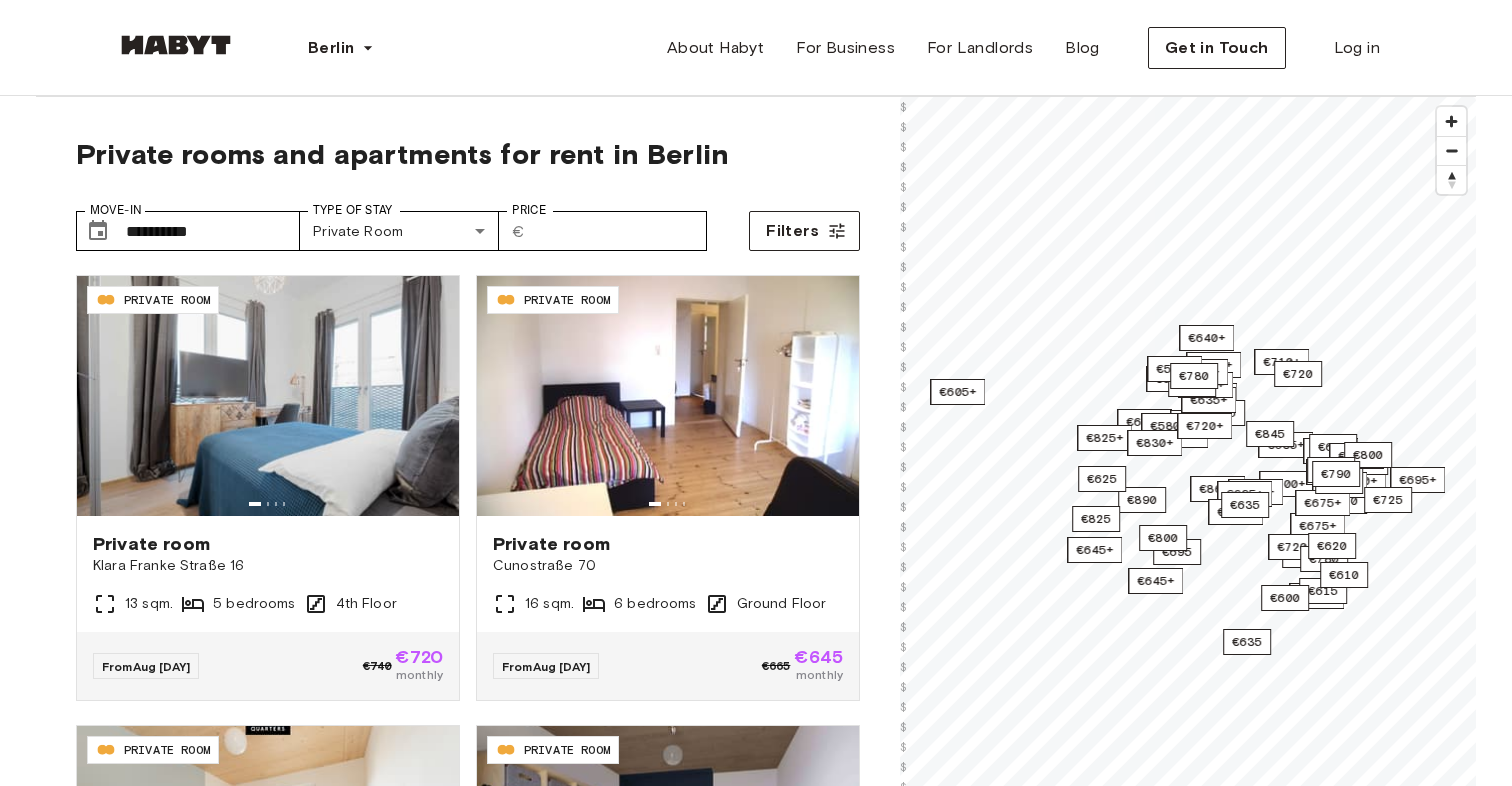 scroll, scrollTop: 0, scrollLeft: 0, axis: both 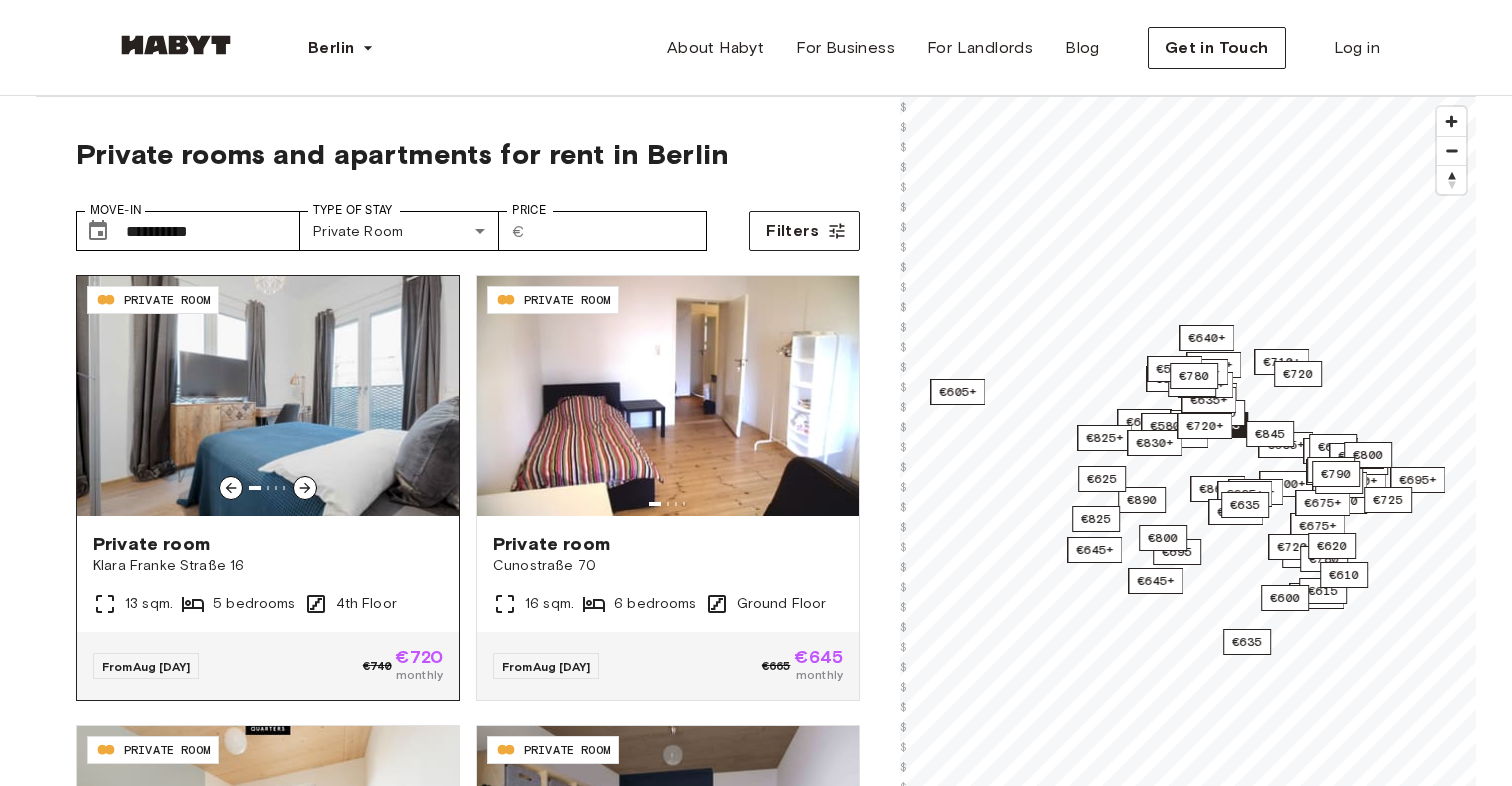 click at bounding box center (305, 488) 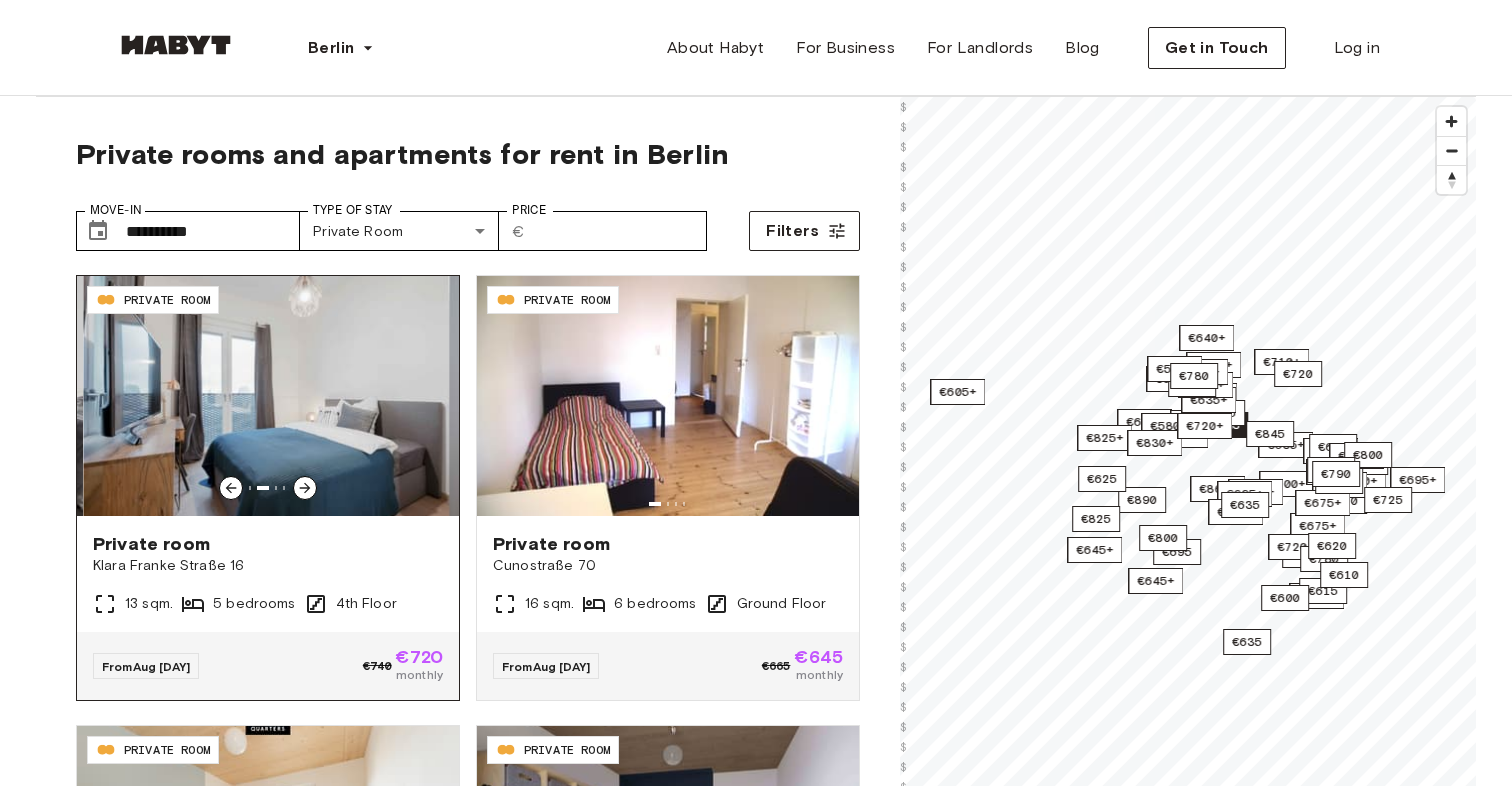 click at bounding box center [305, 488] 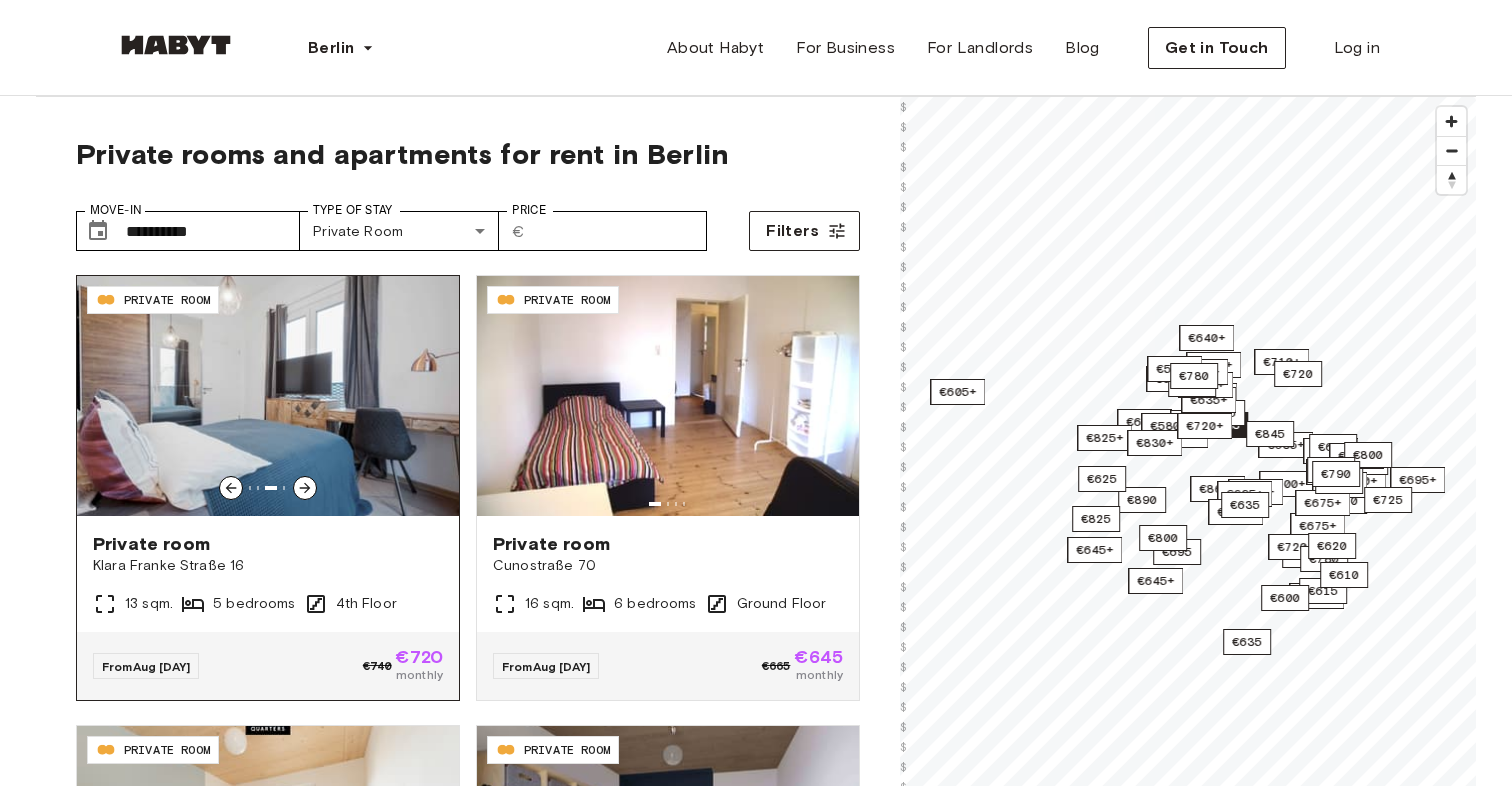 click 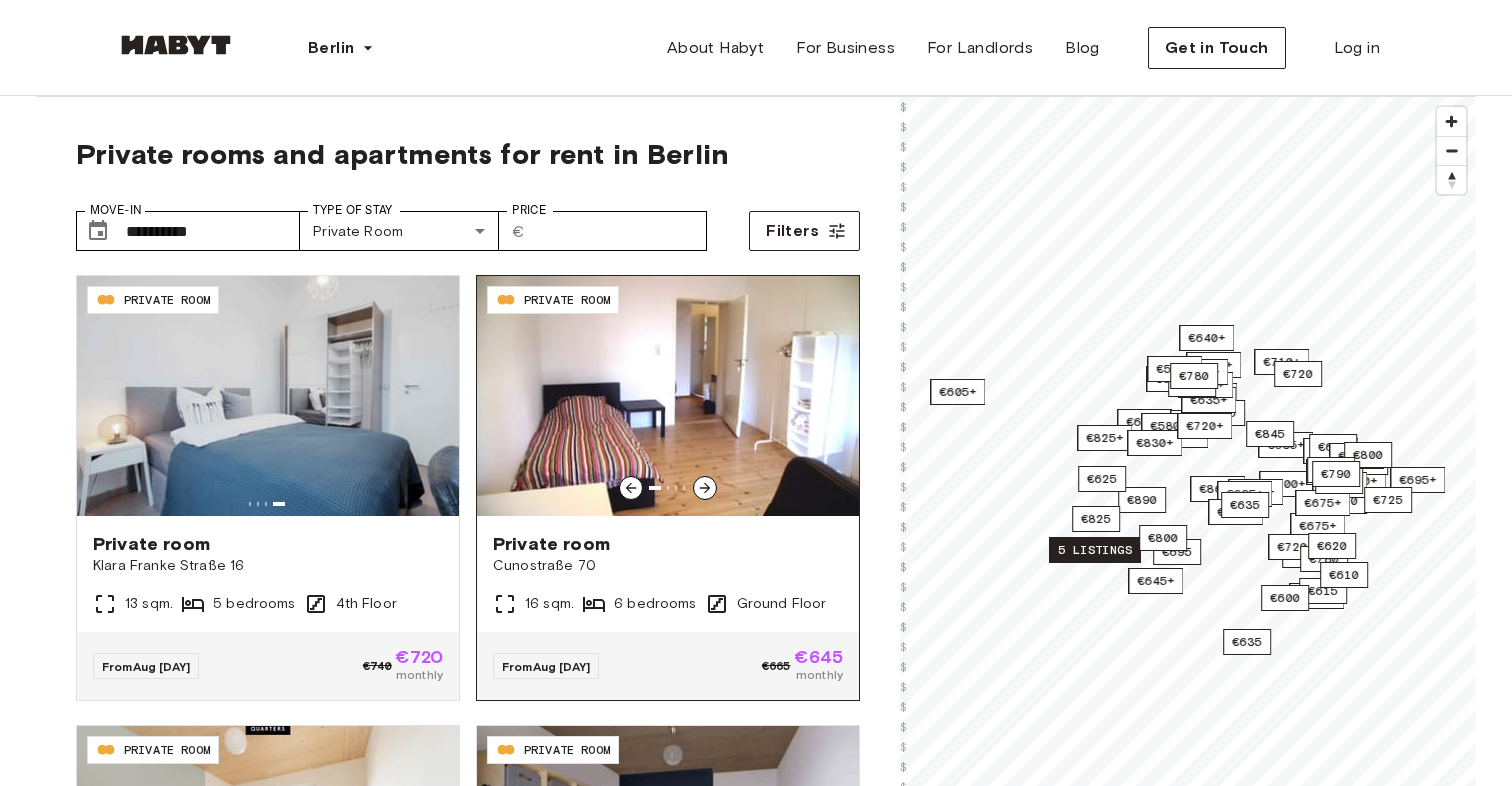 click 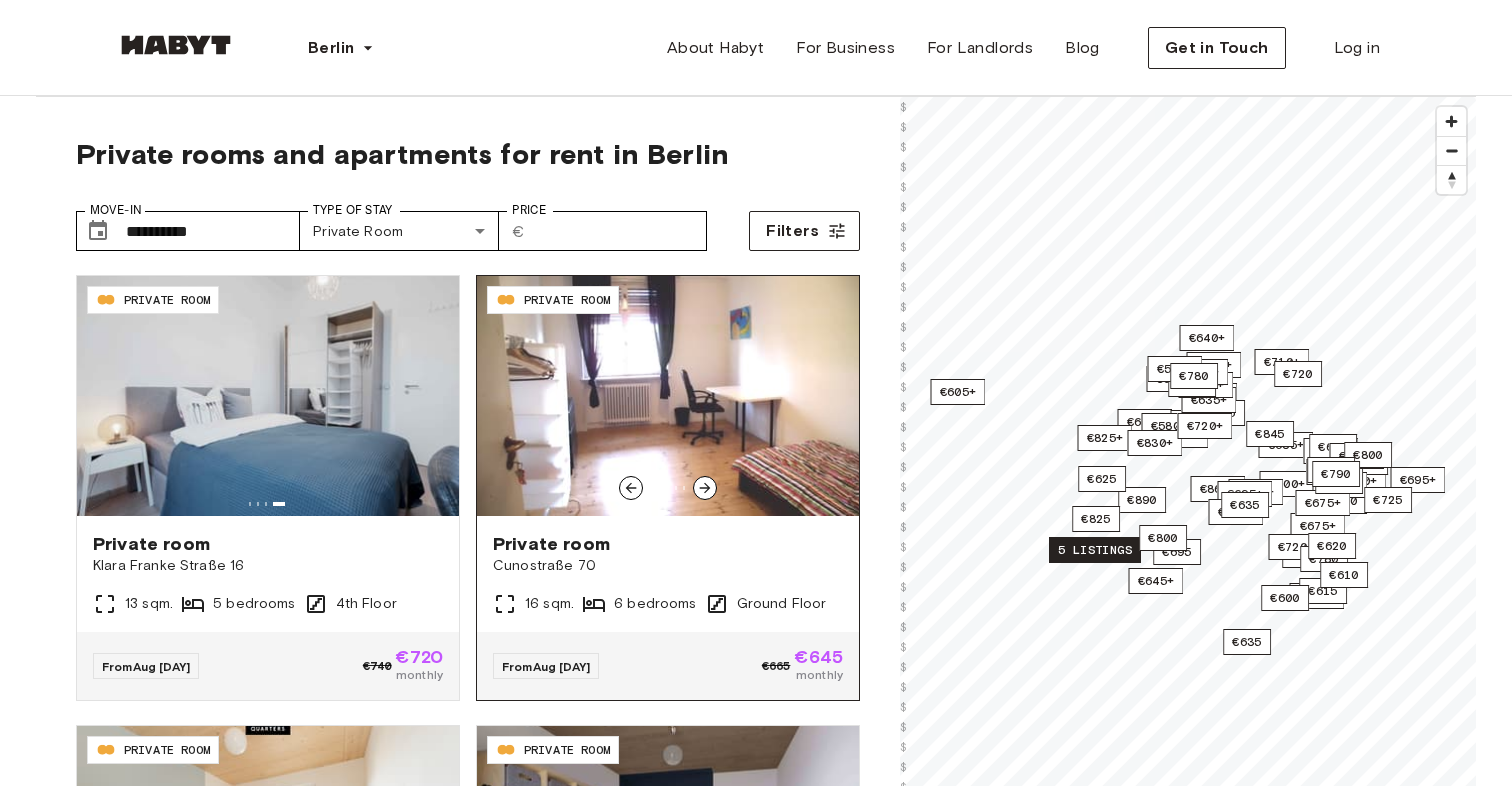 click 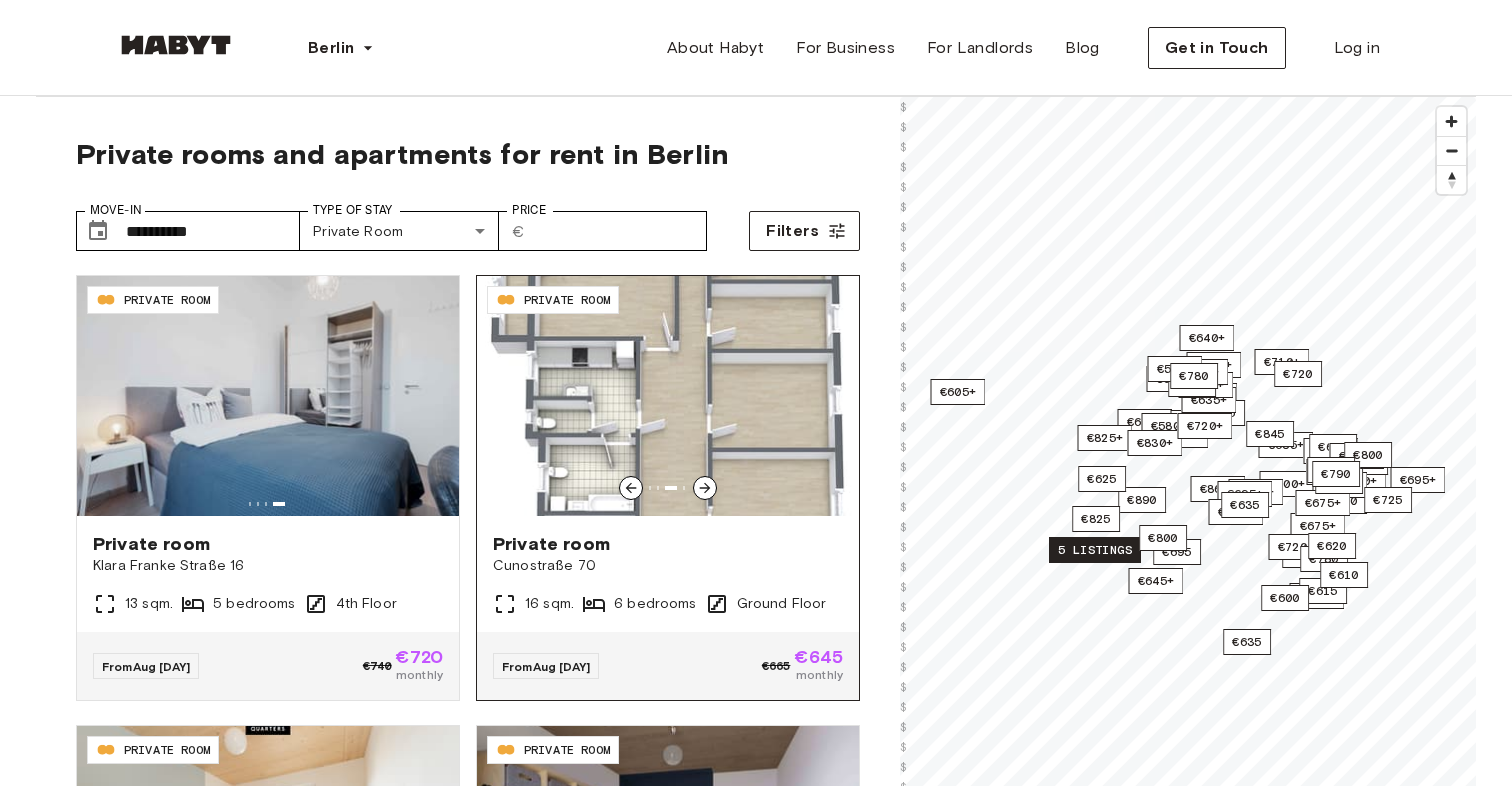 click 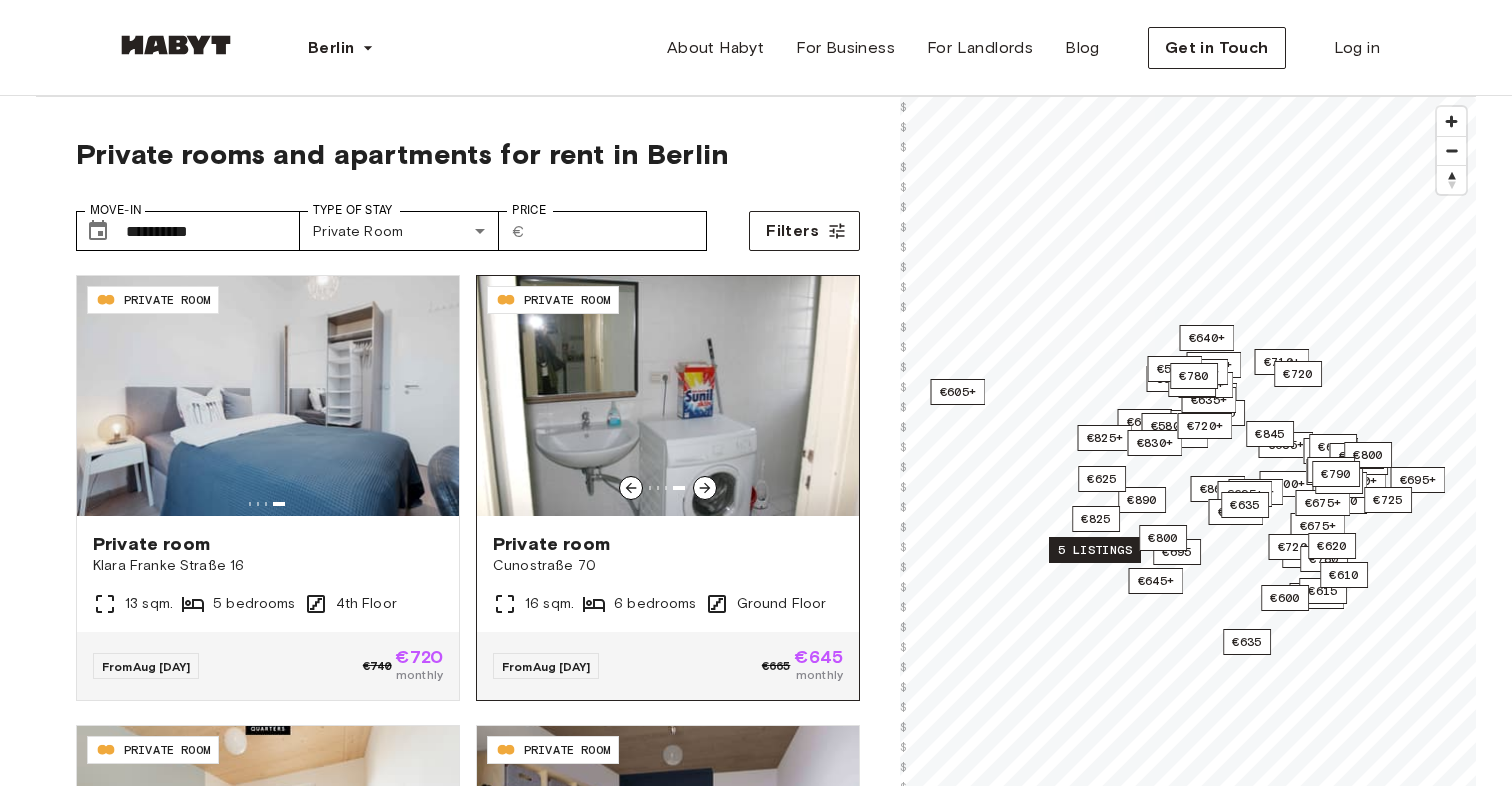 click 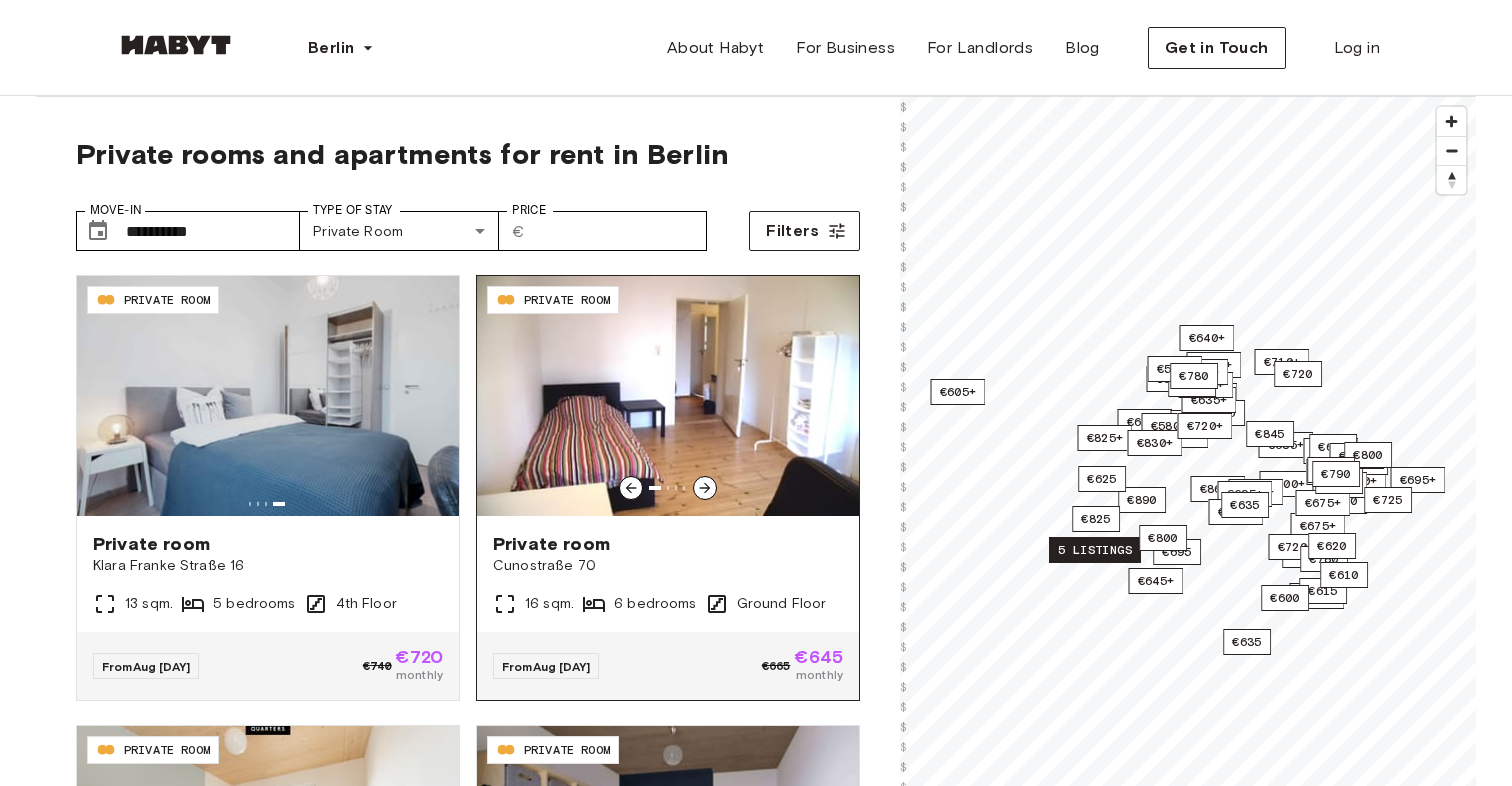 click 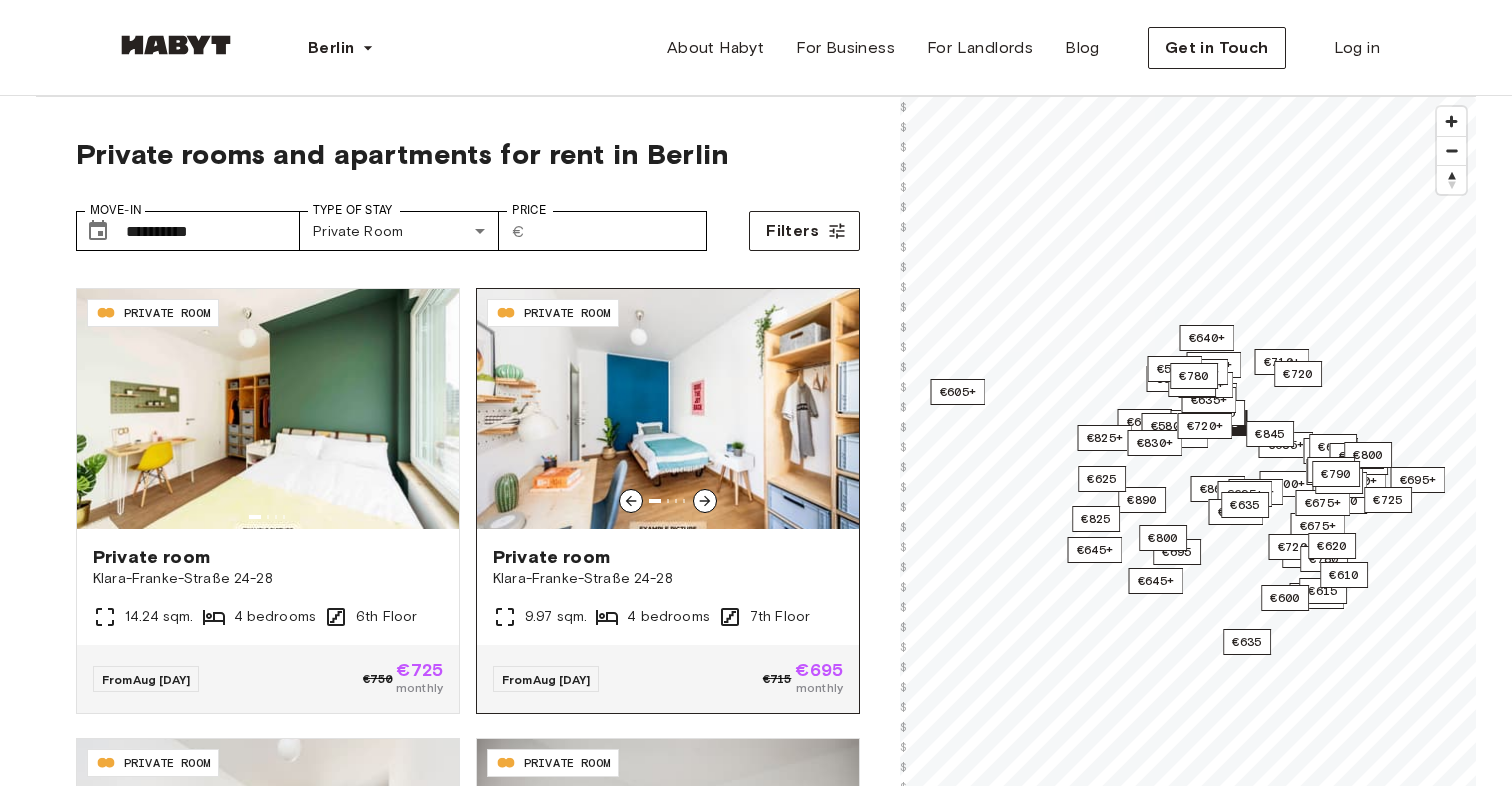 scroll, scrollTop: 1346, scrollLeft: 0, axis: vertical 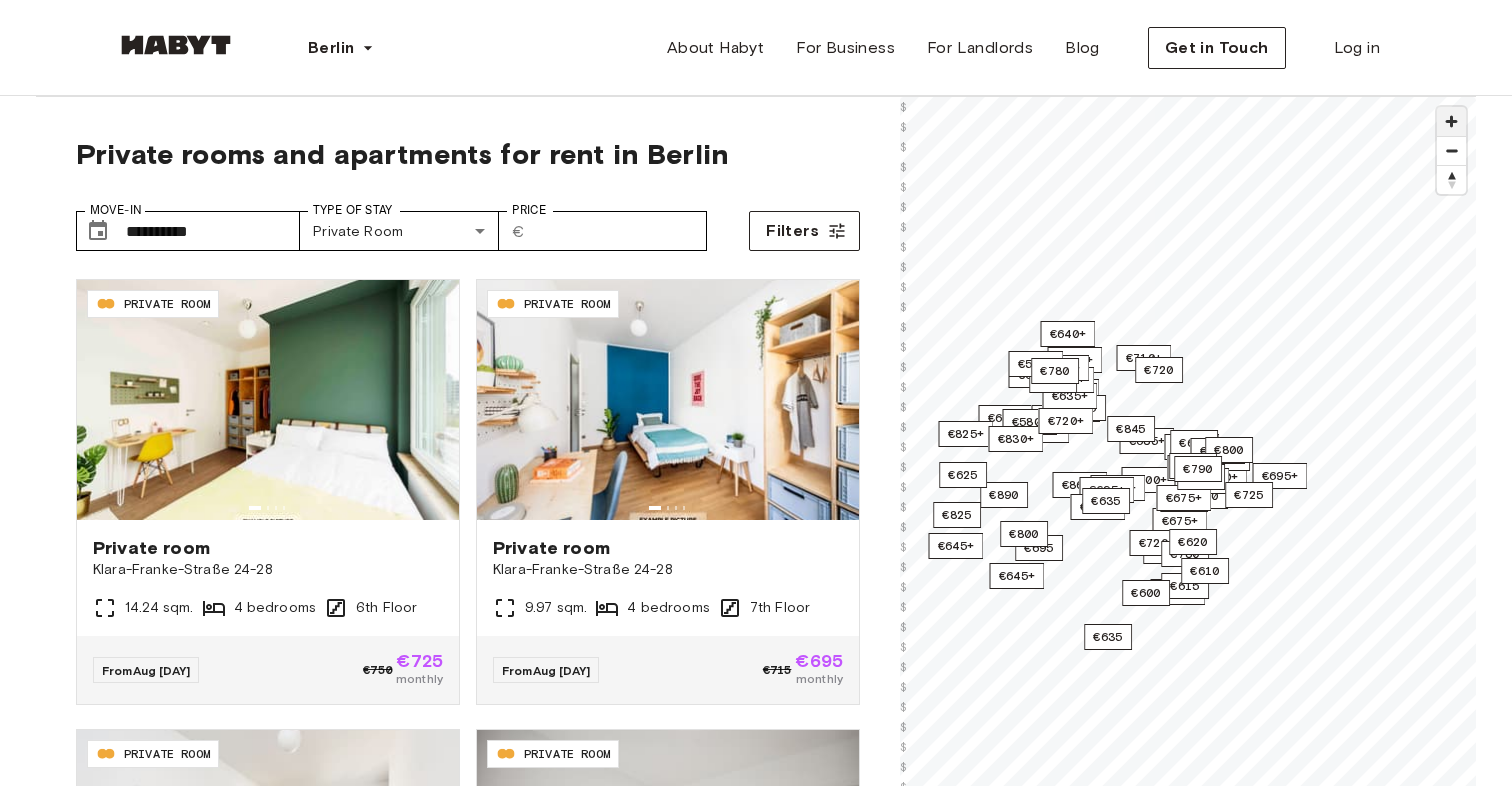 click at bounding box center [1451, 121] 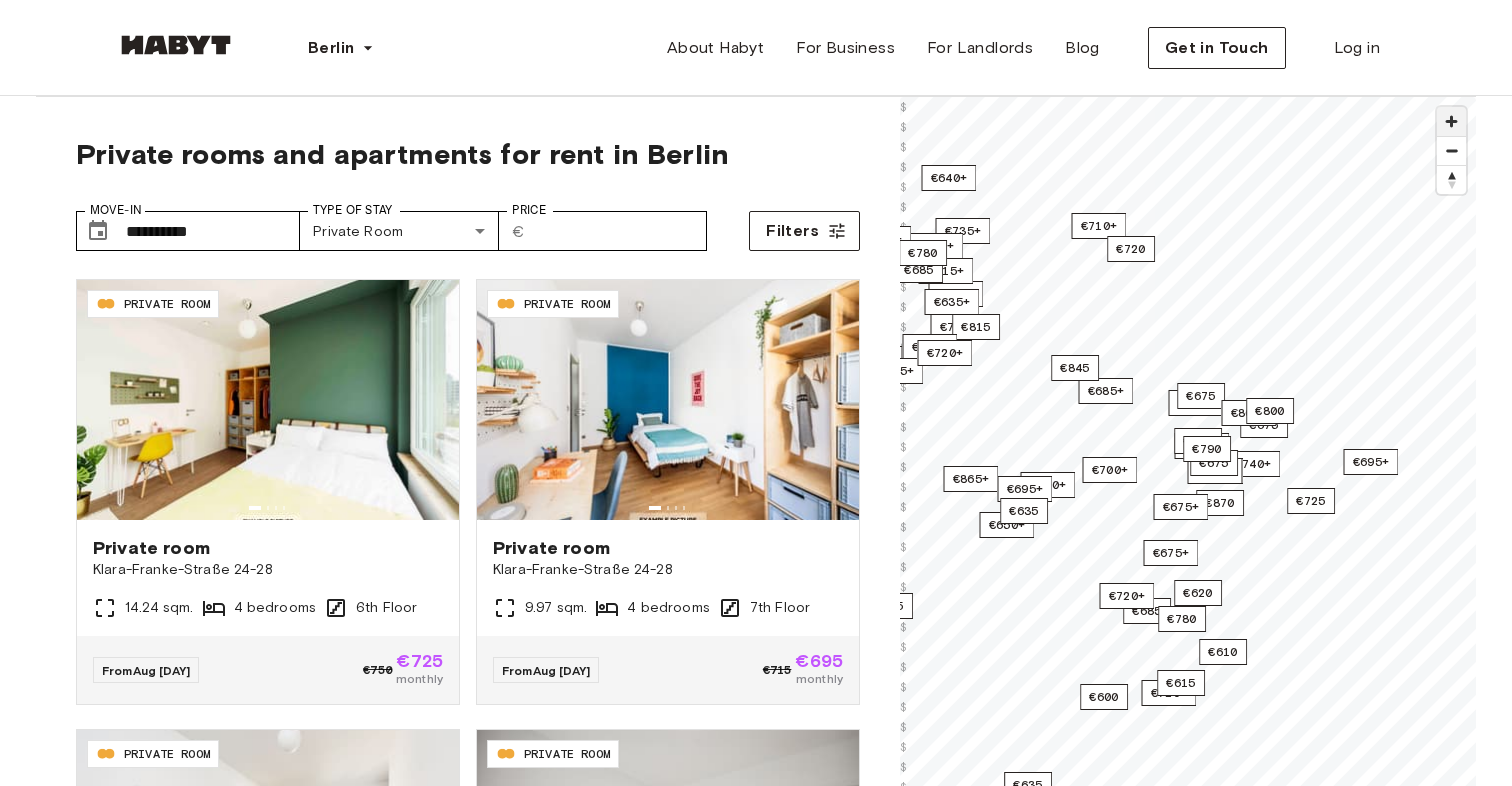 click at bounding box center [1451, 121] 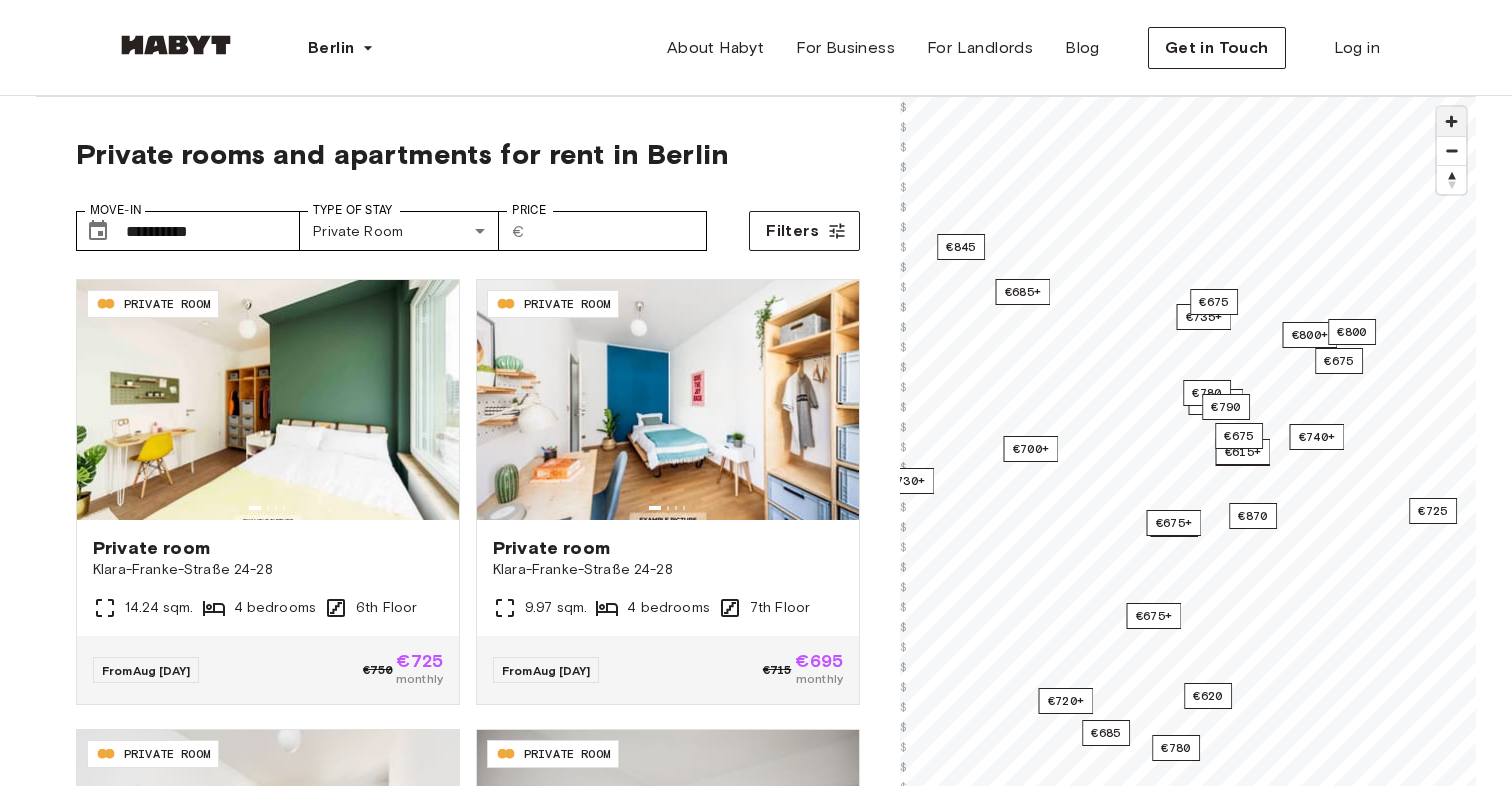 click at bounding box center (1451, 121) 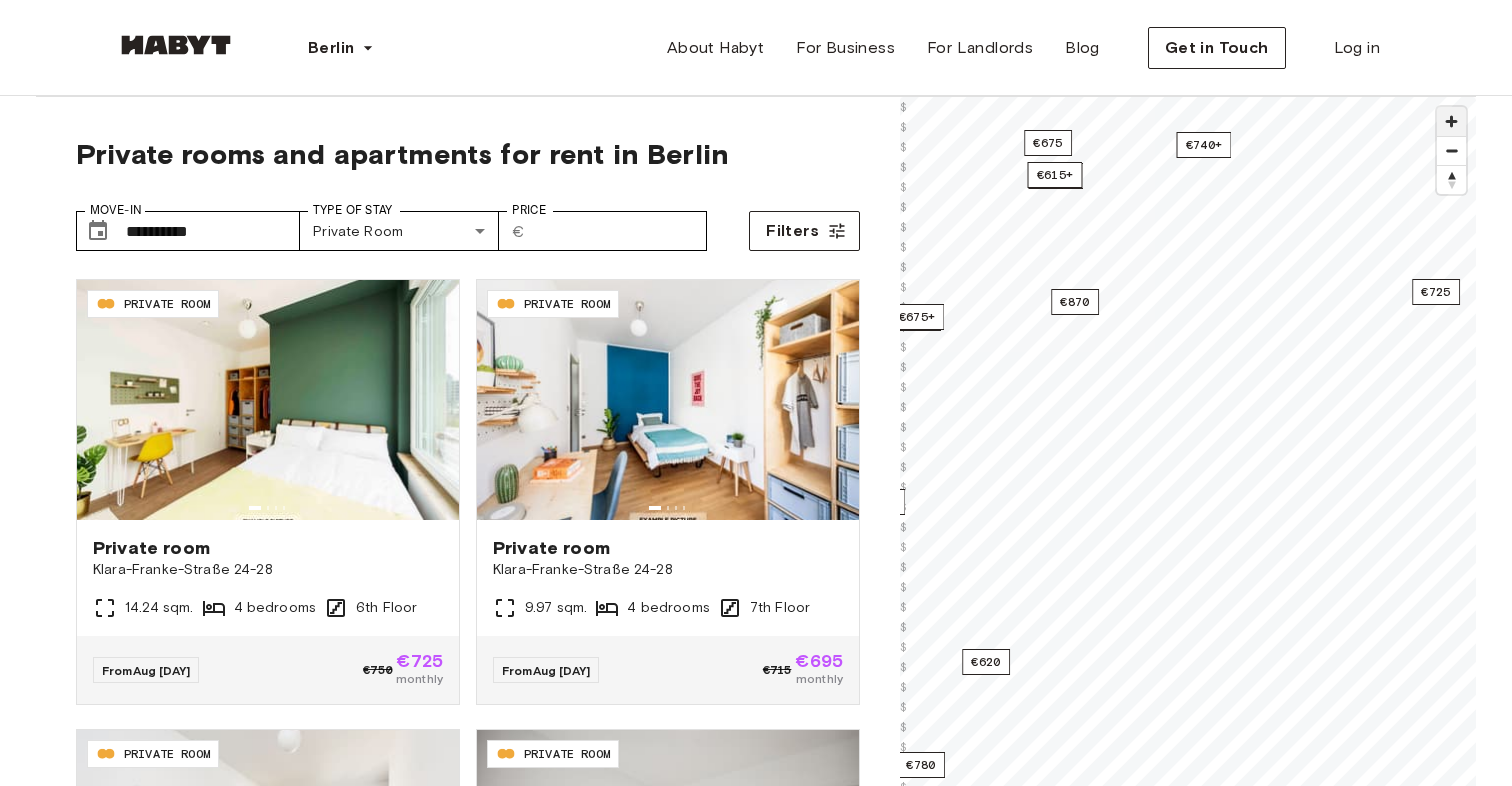 click at bounding box center [1451, 121] 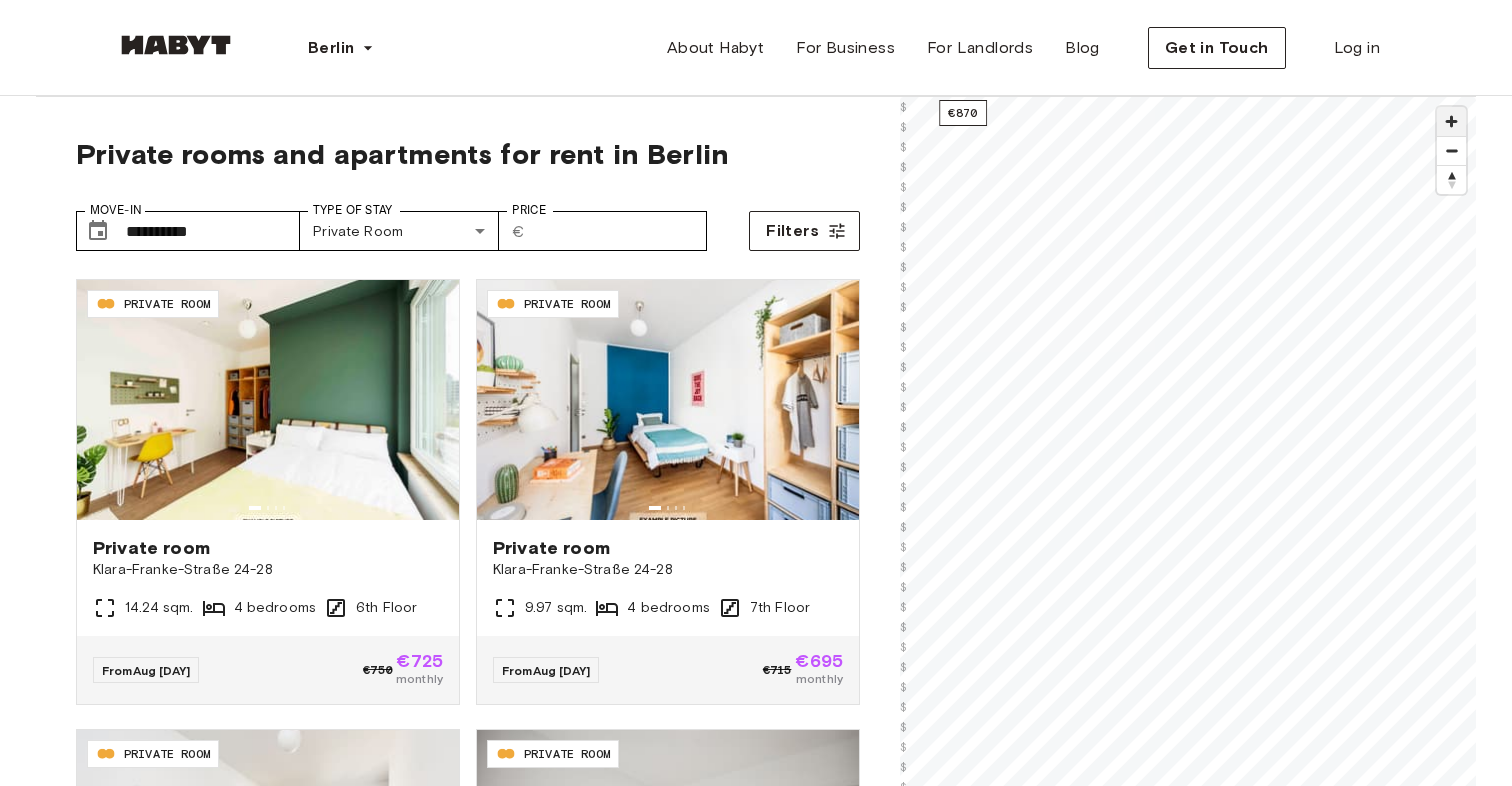 click at bounding box center (1451, 121) 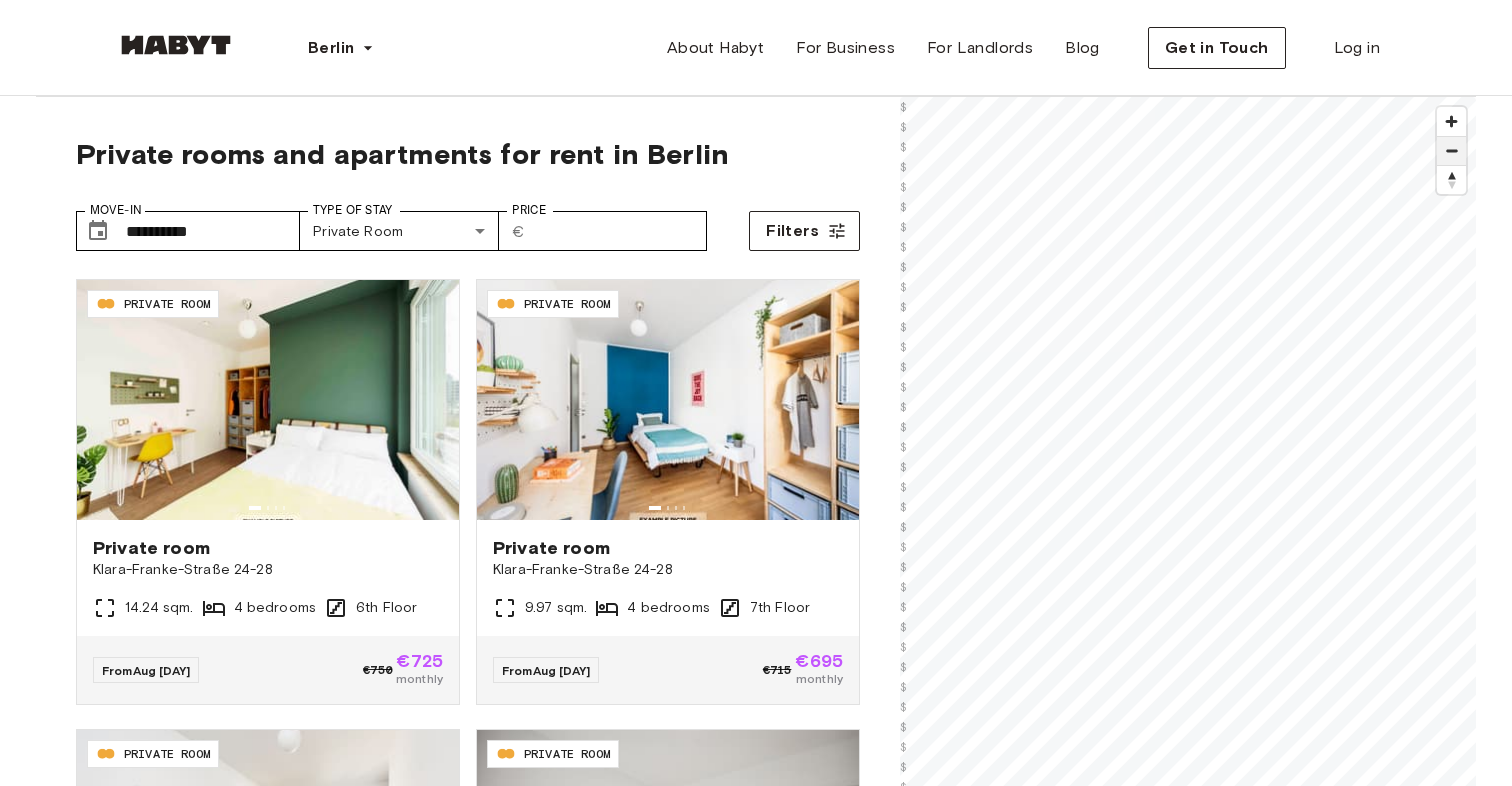 click at bounding box center (1451, 151) 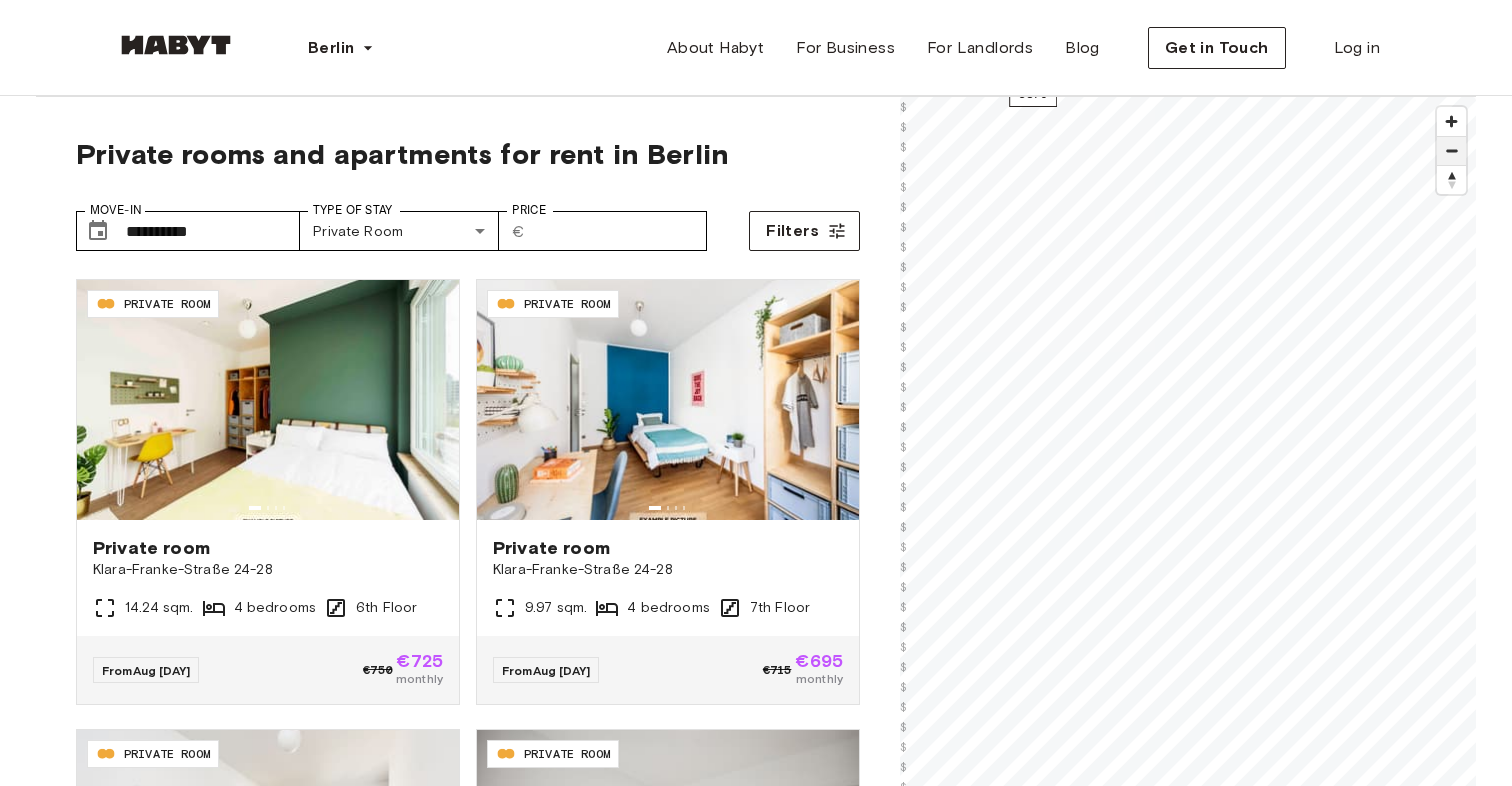 click at bounding box center (1451, 151) 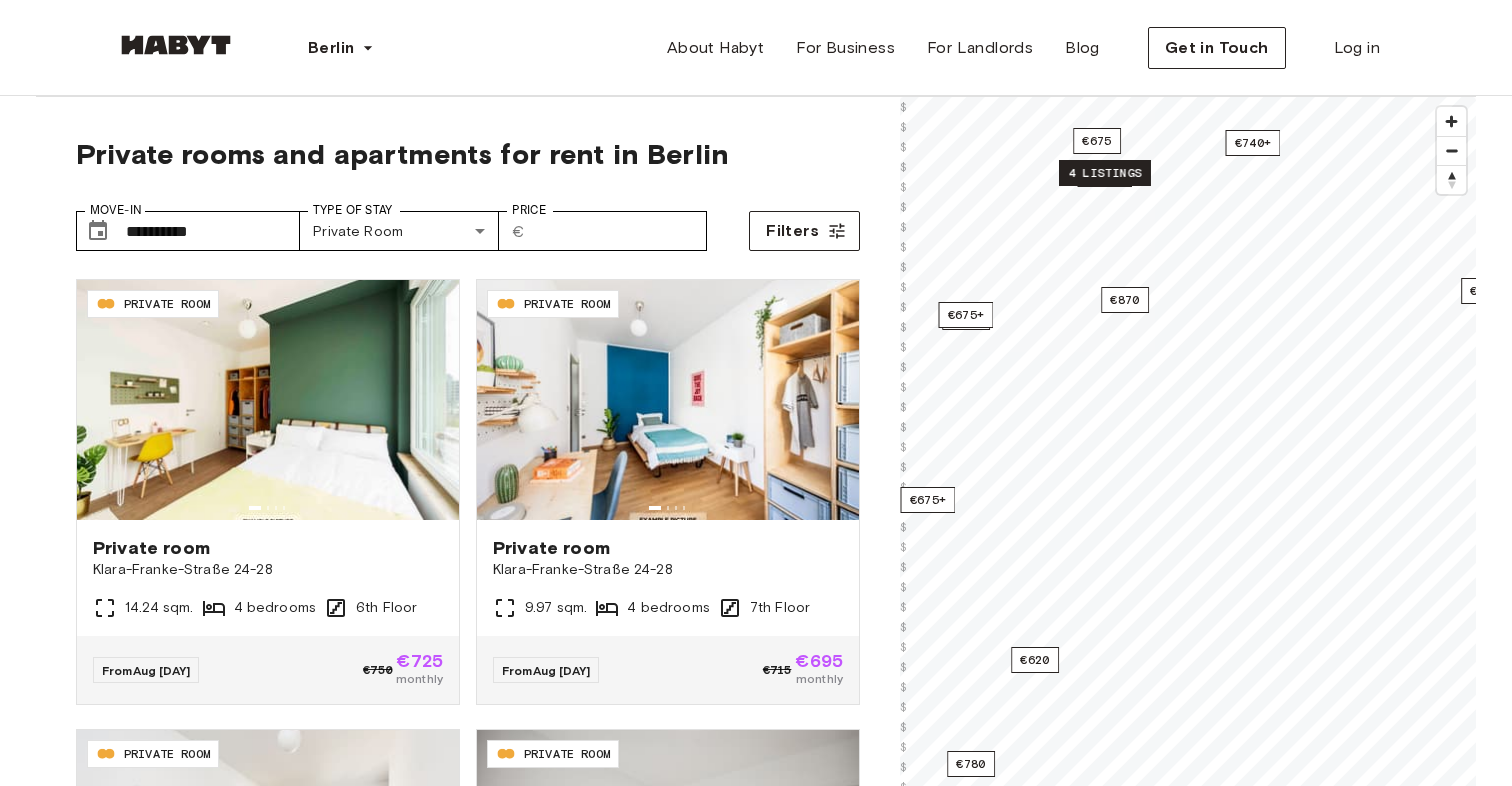 click on "4 listings" at bounding box center [1105, 173] 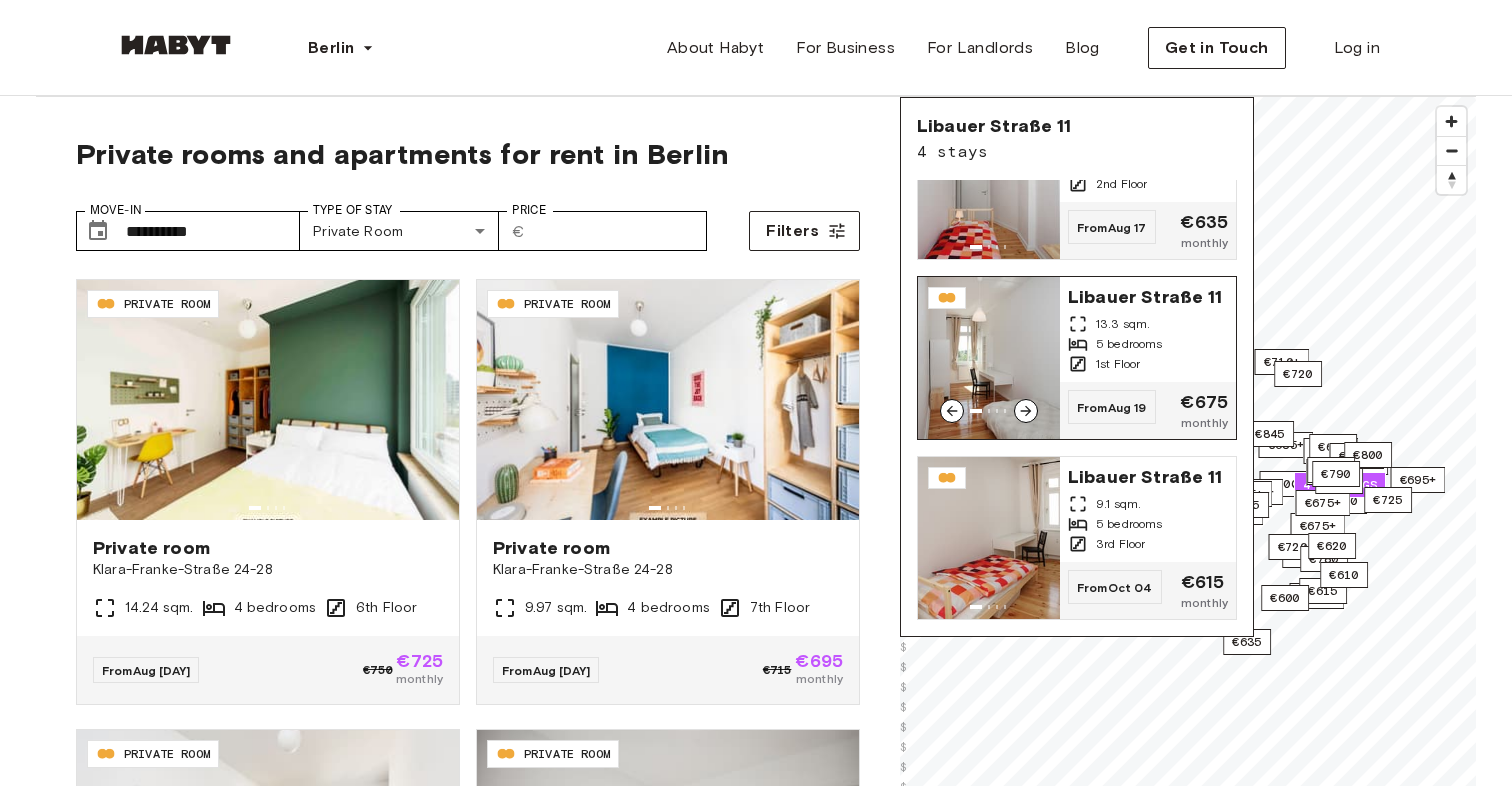 scroll, scrollTop: 65, scrollLeft: 0, axis: vertical 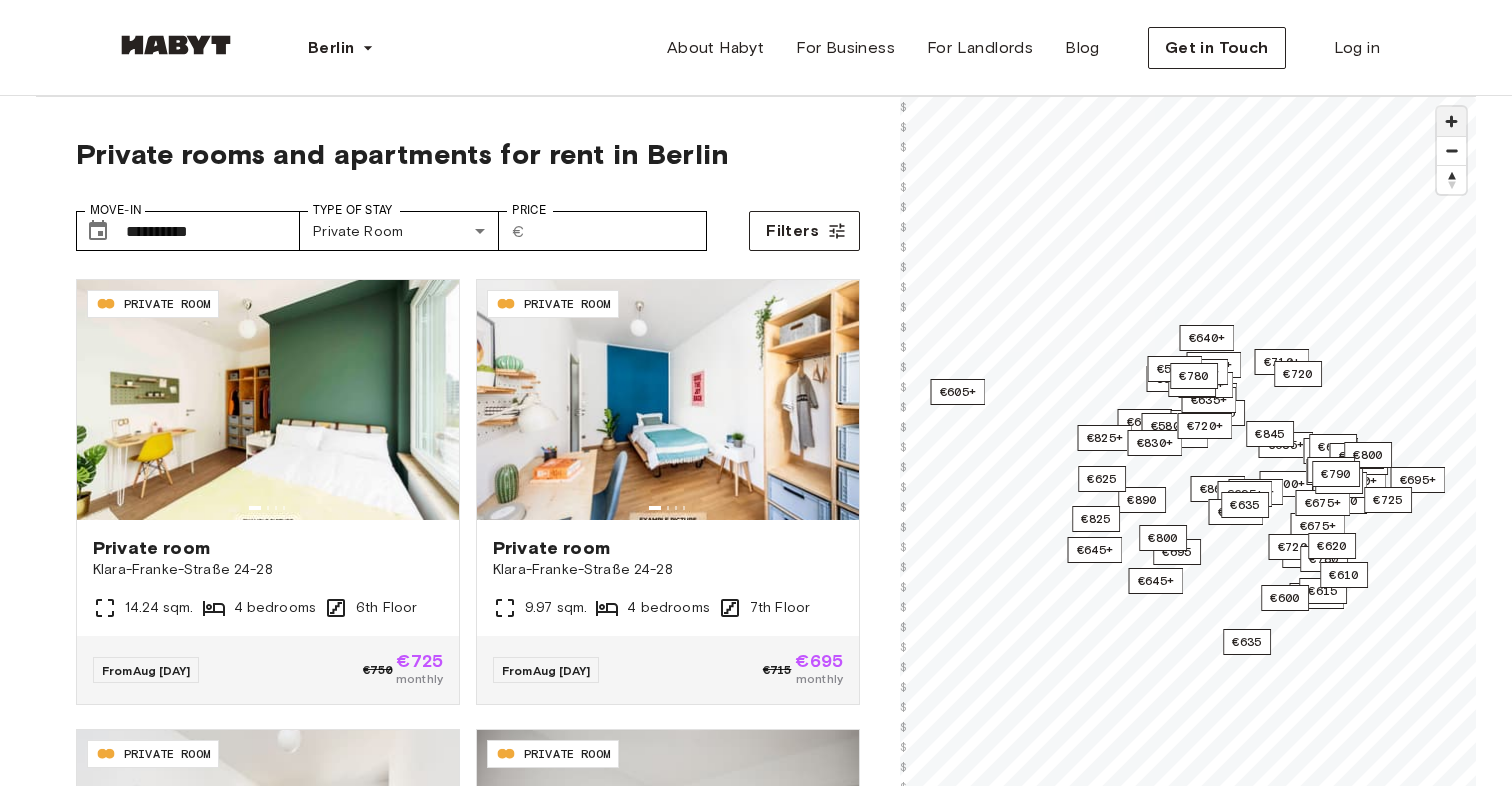 click at bounding box center (1451, 121) 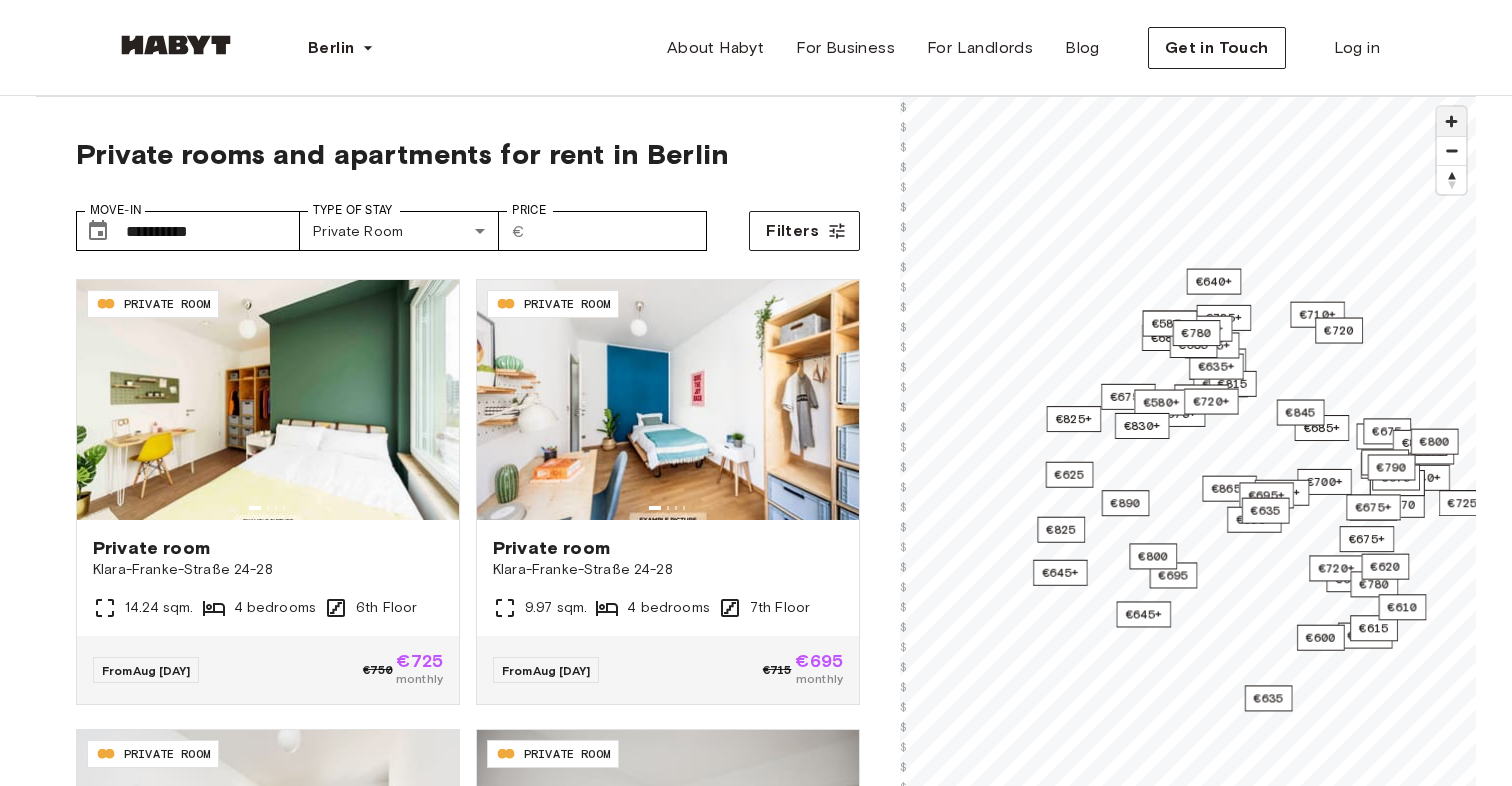 click at bounding box center (1451, 121) 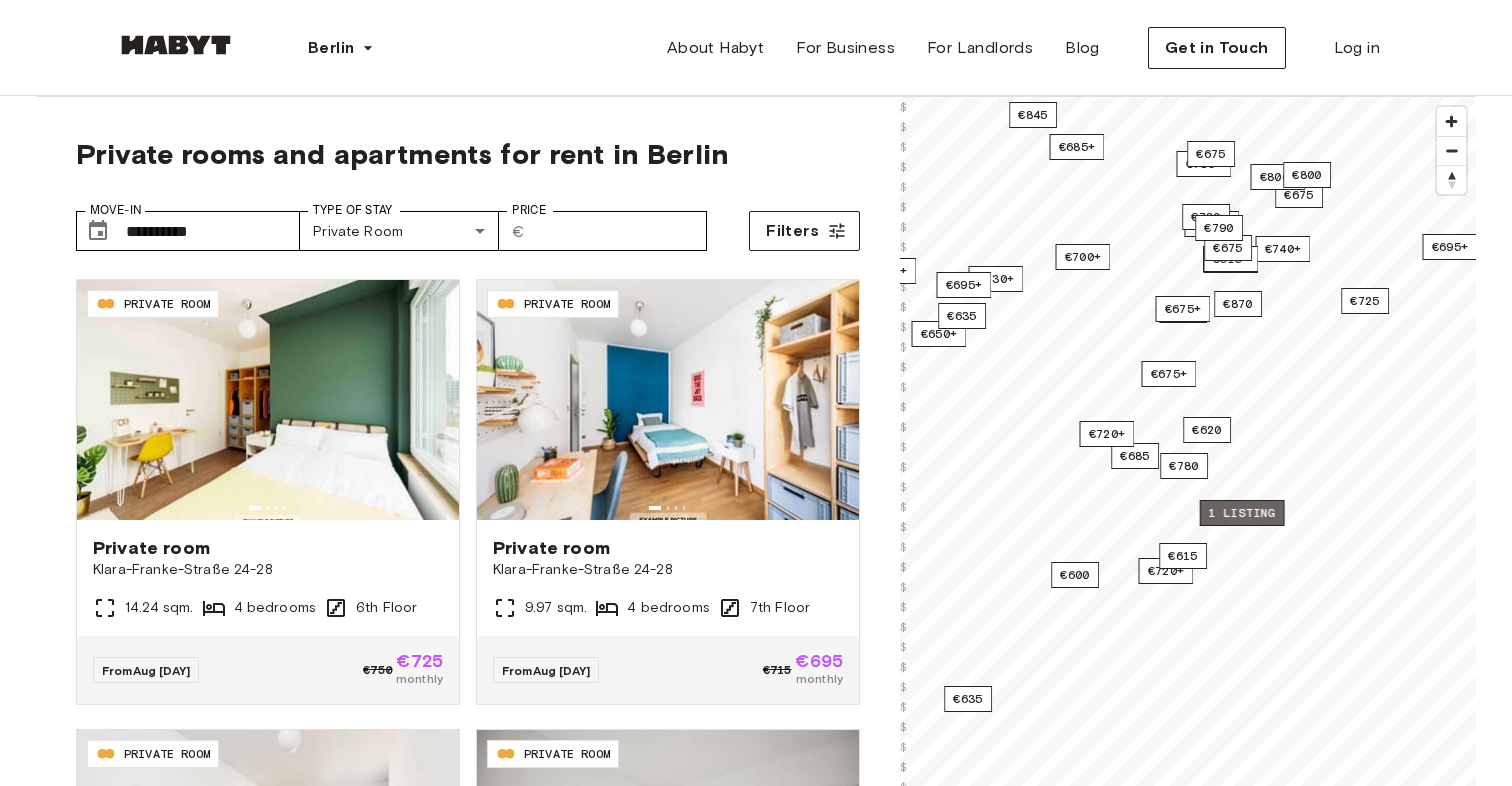 click on "1 listing" at bounding box center (1242, 513) 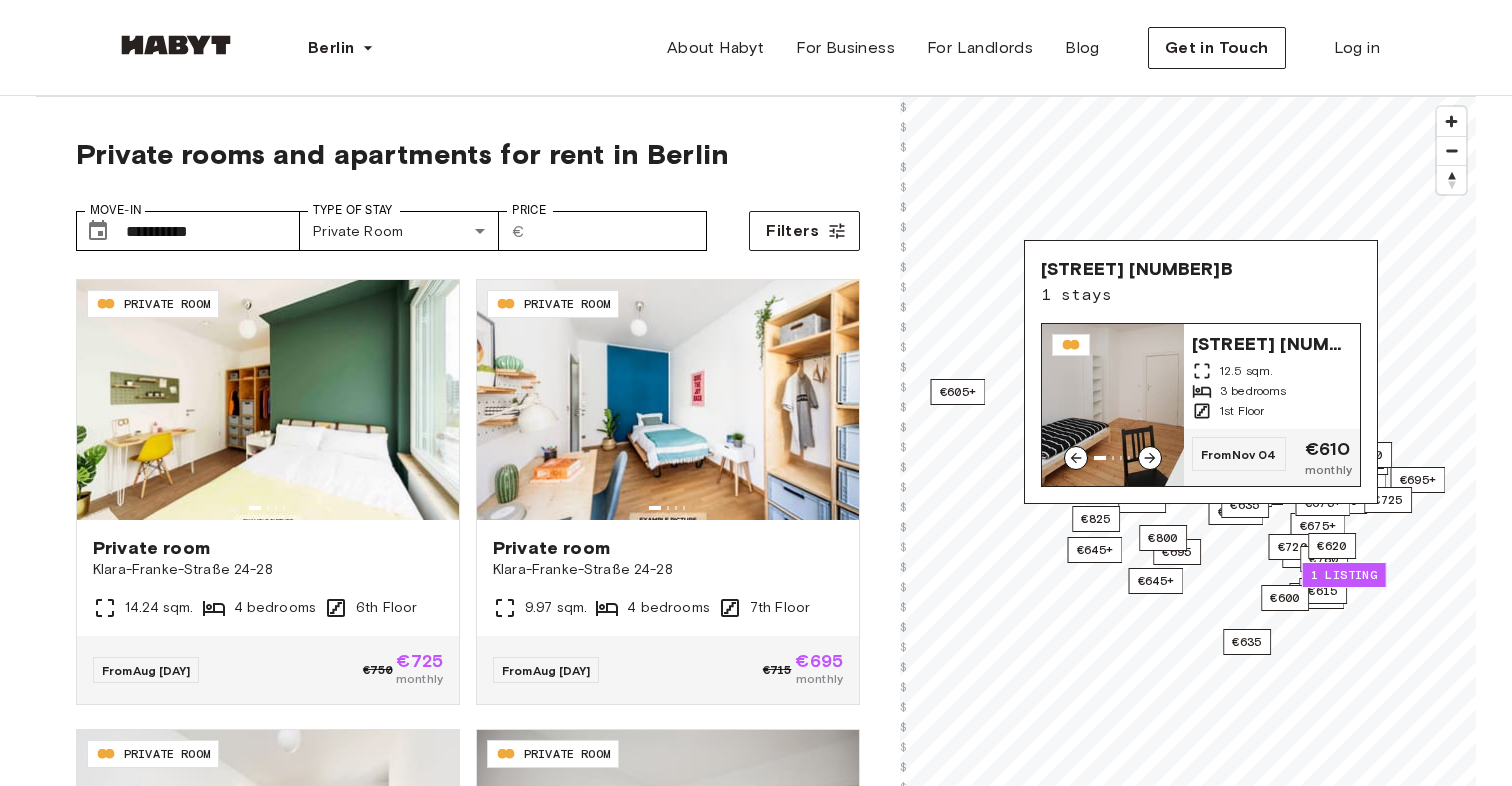 click 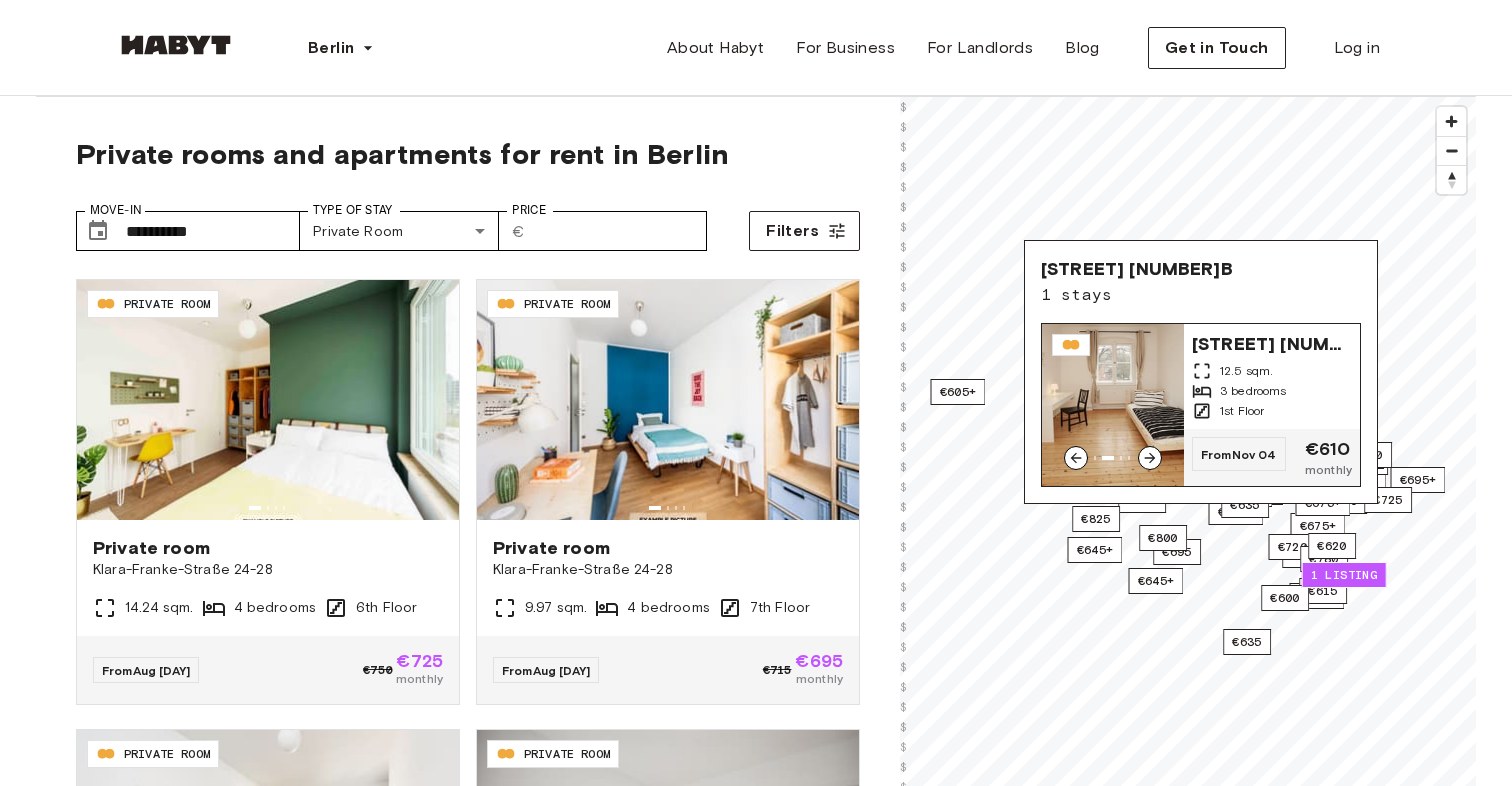 click 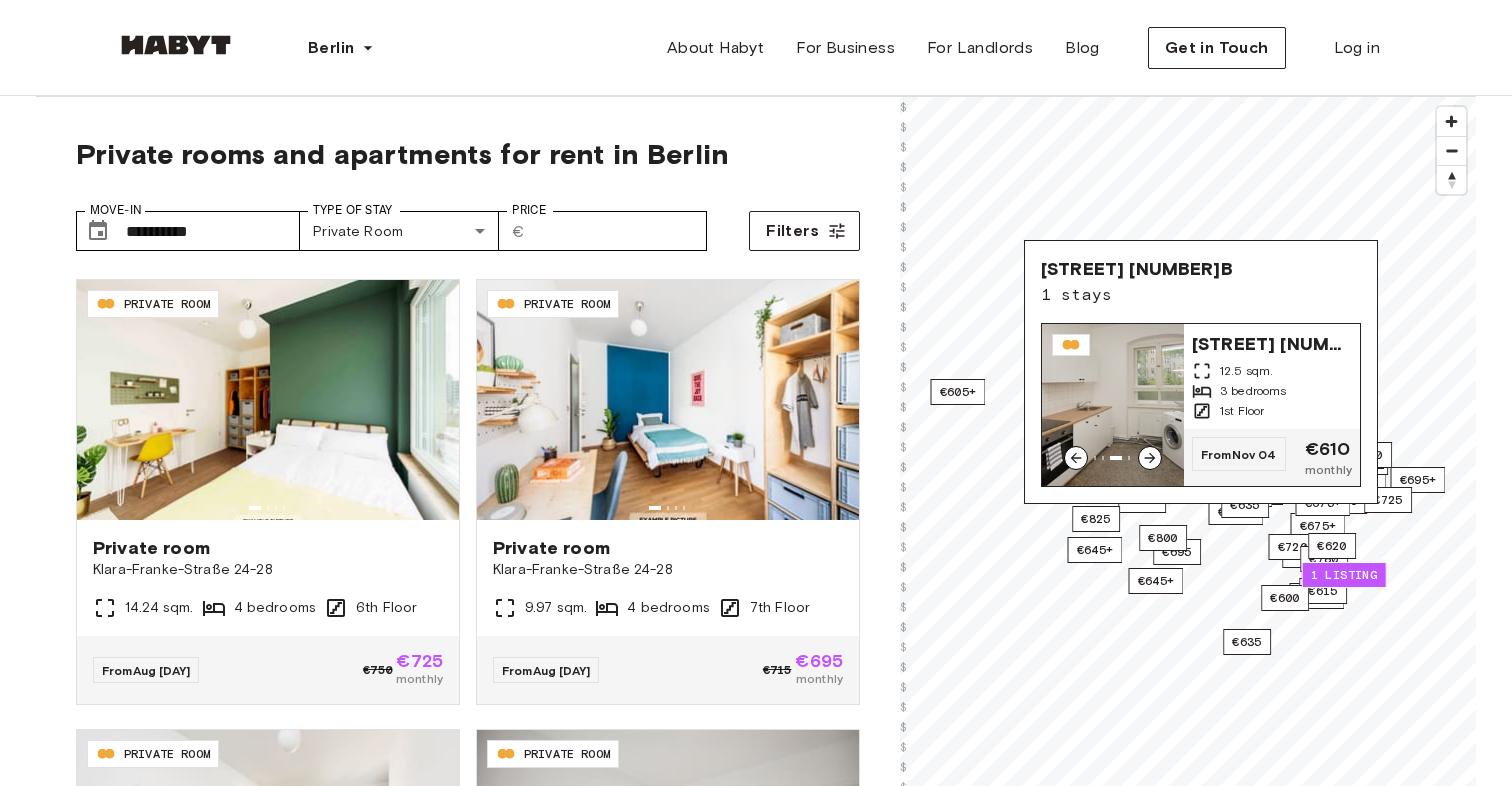 click 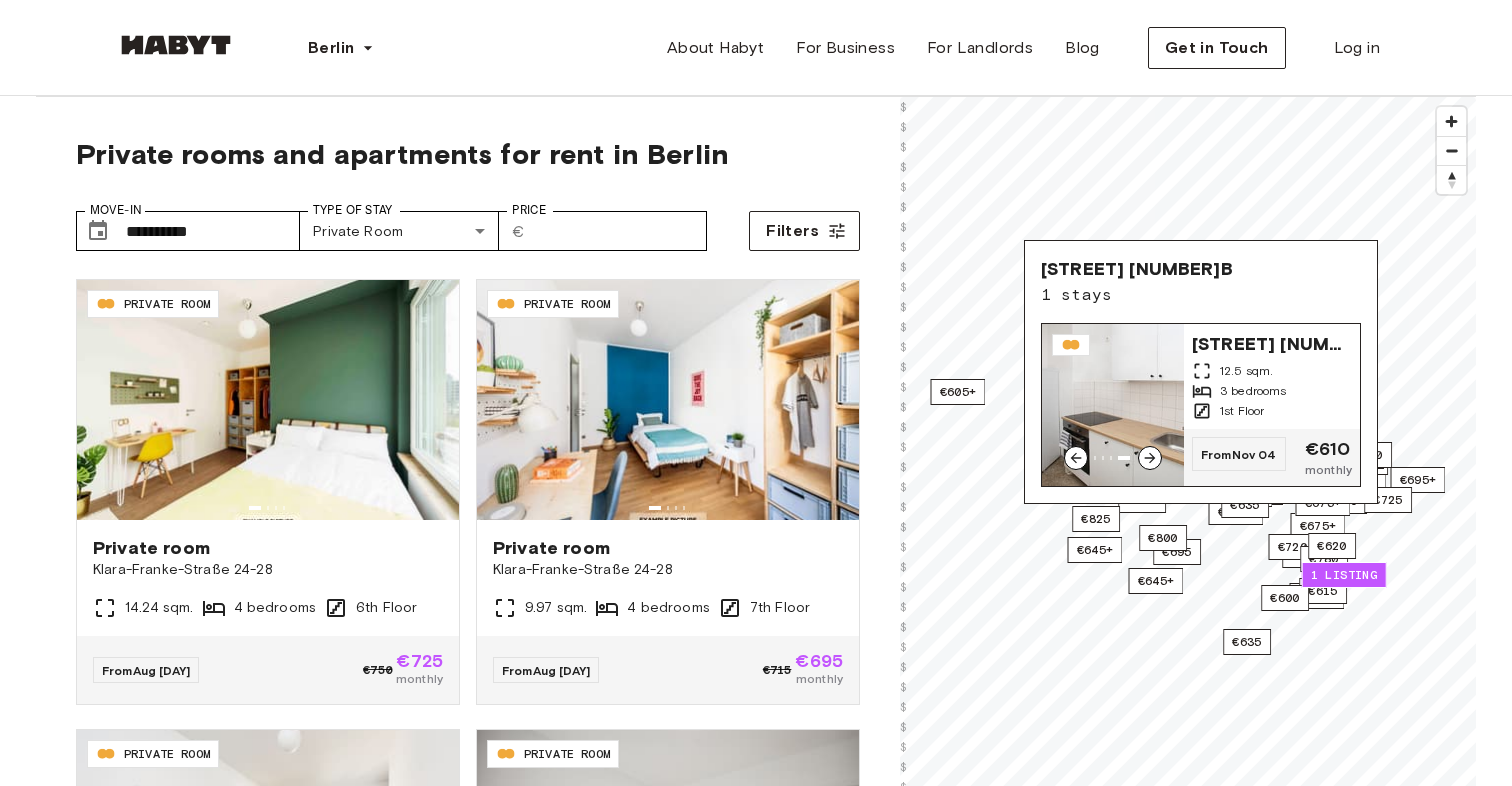 click 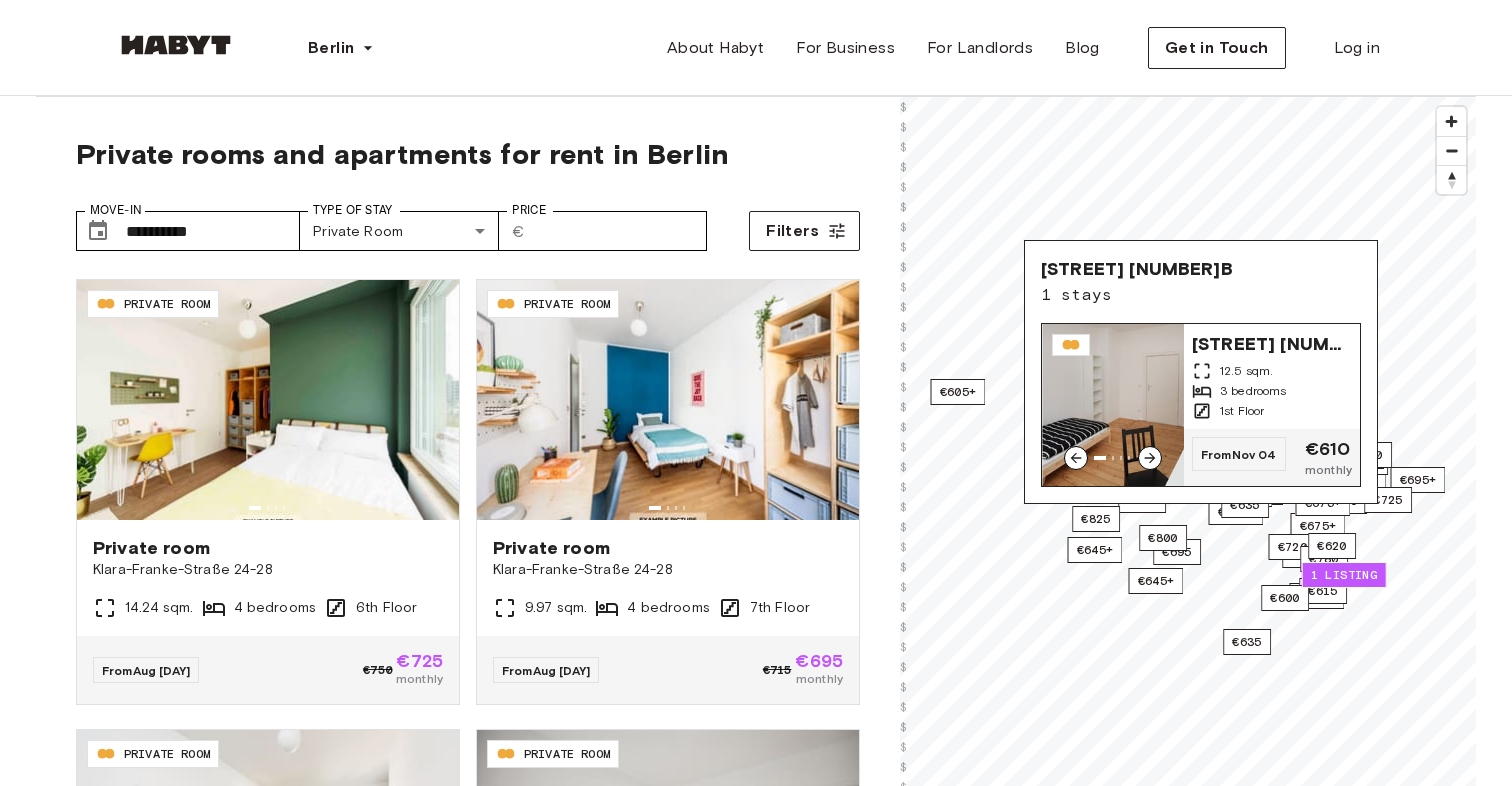 click 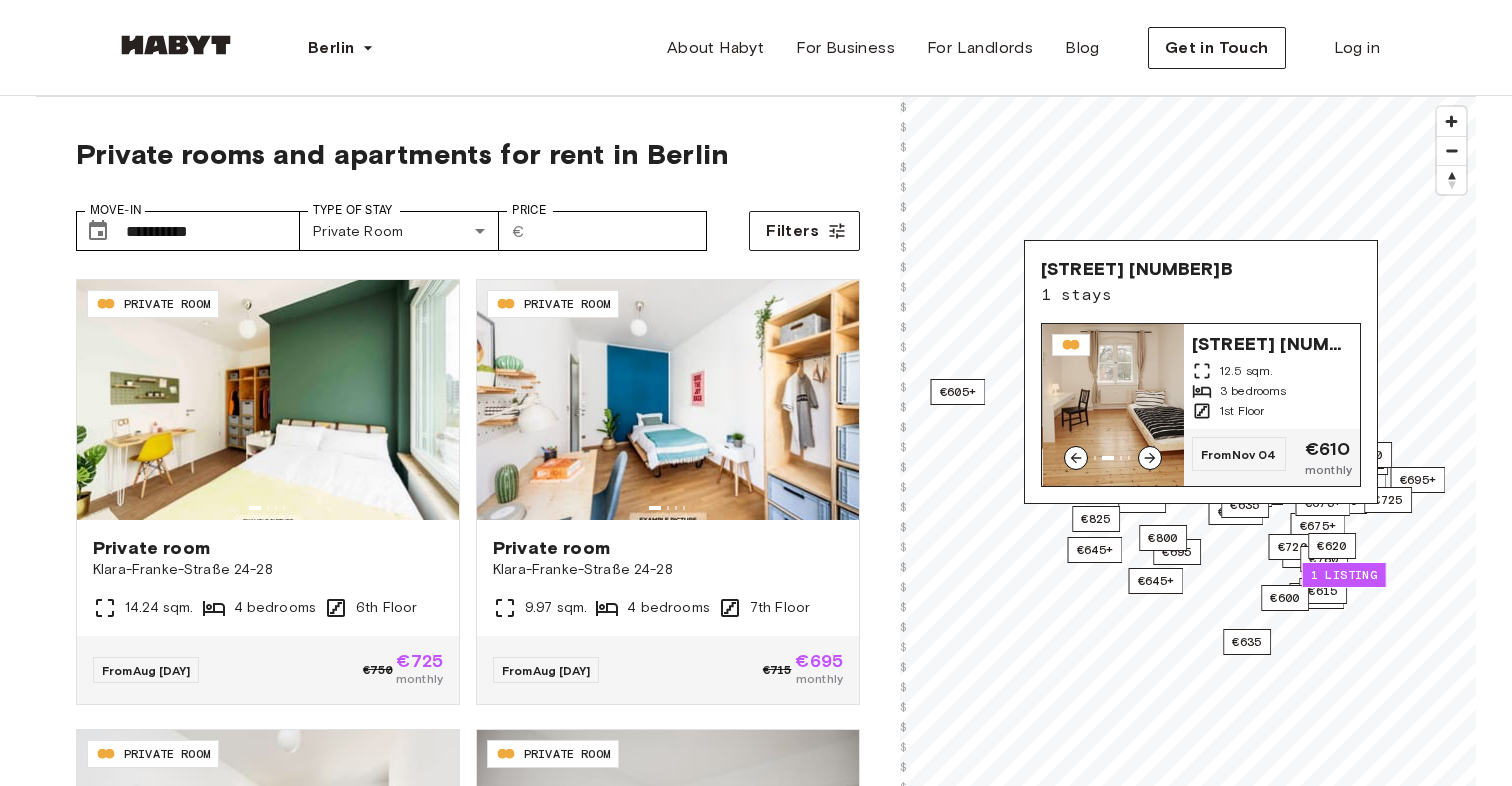 click 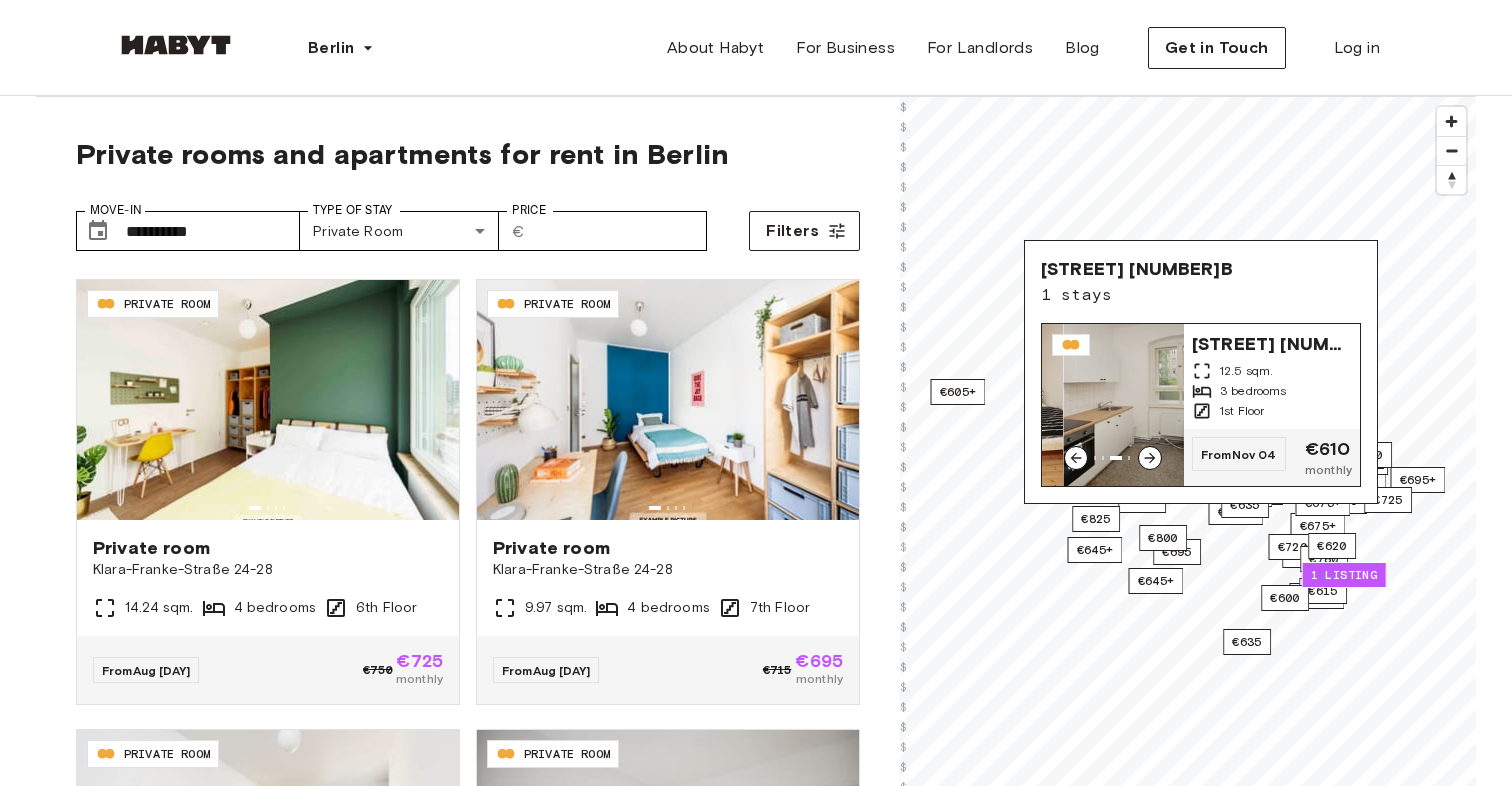 click 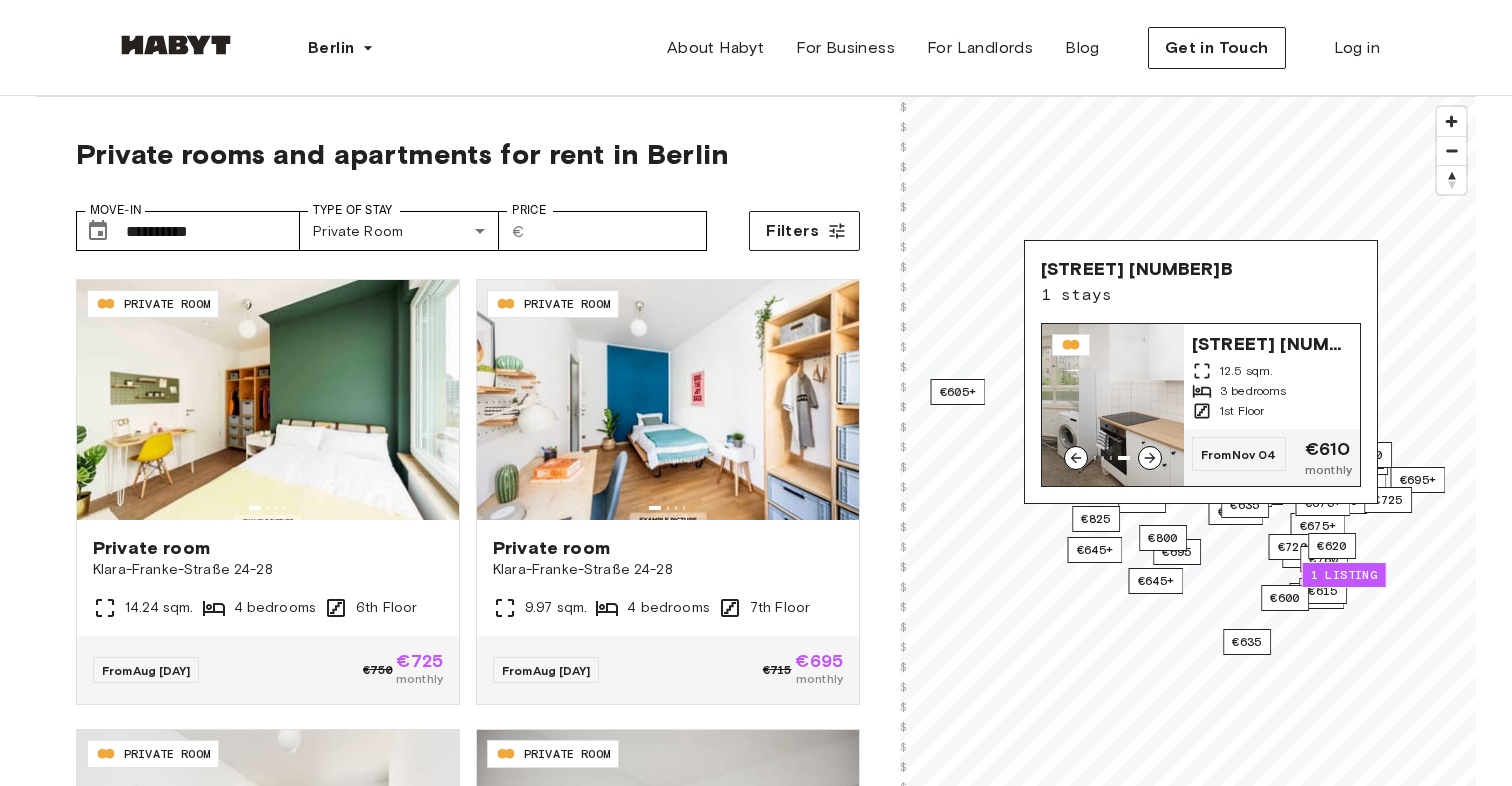 click 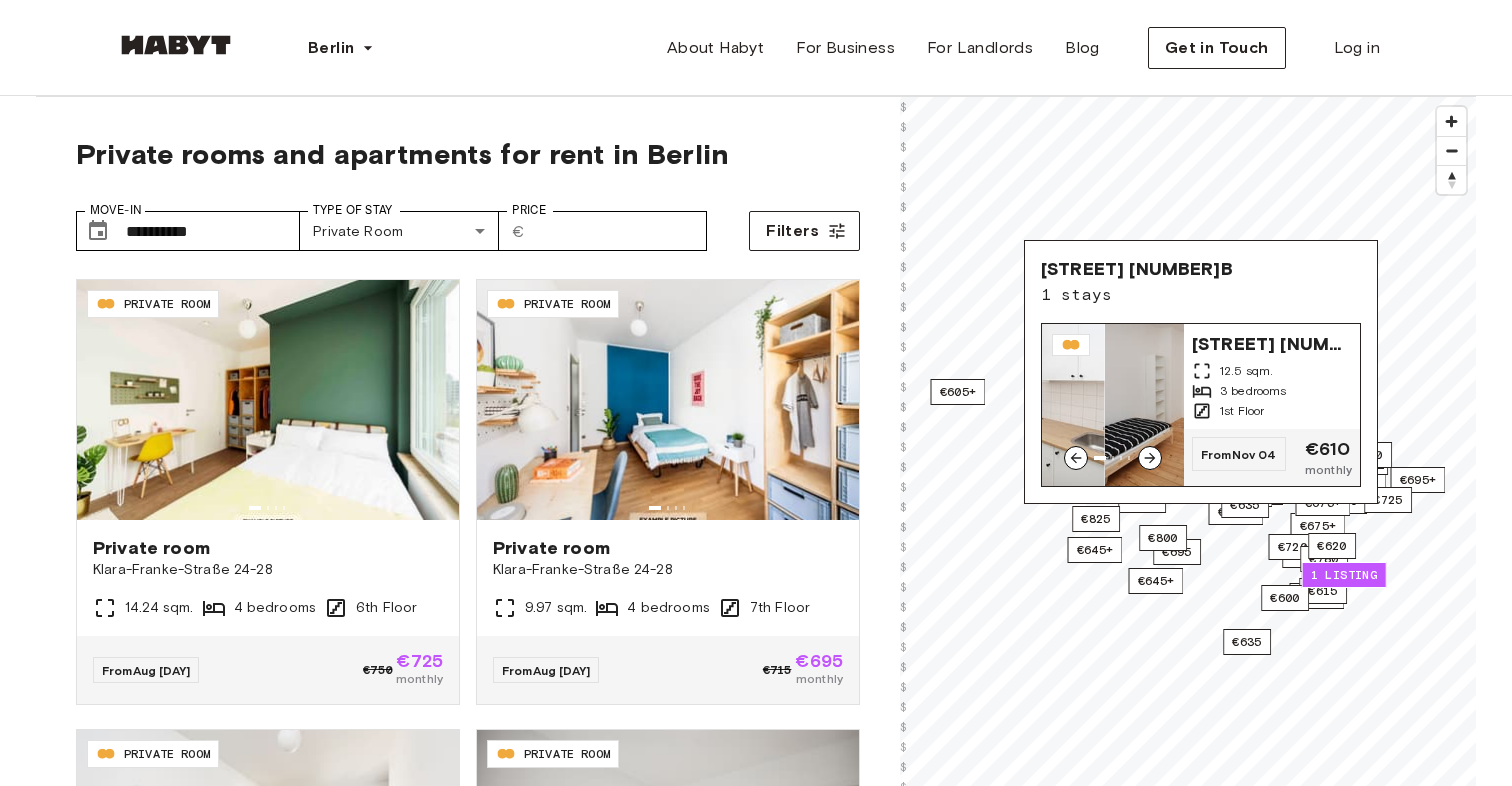 click 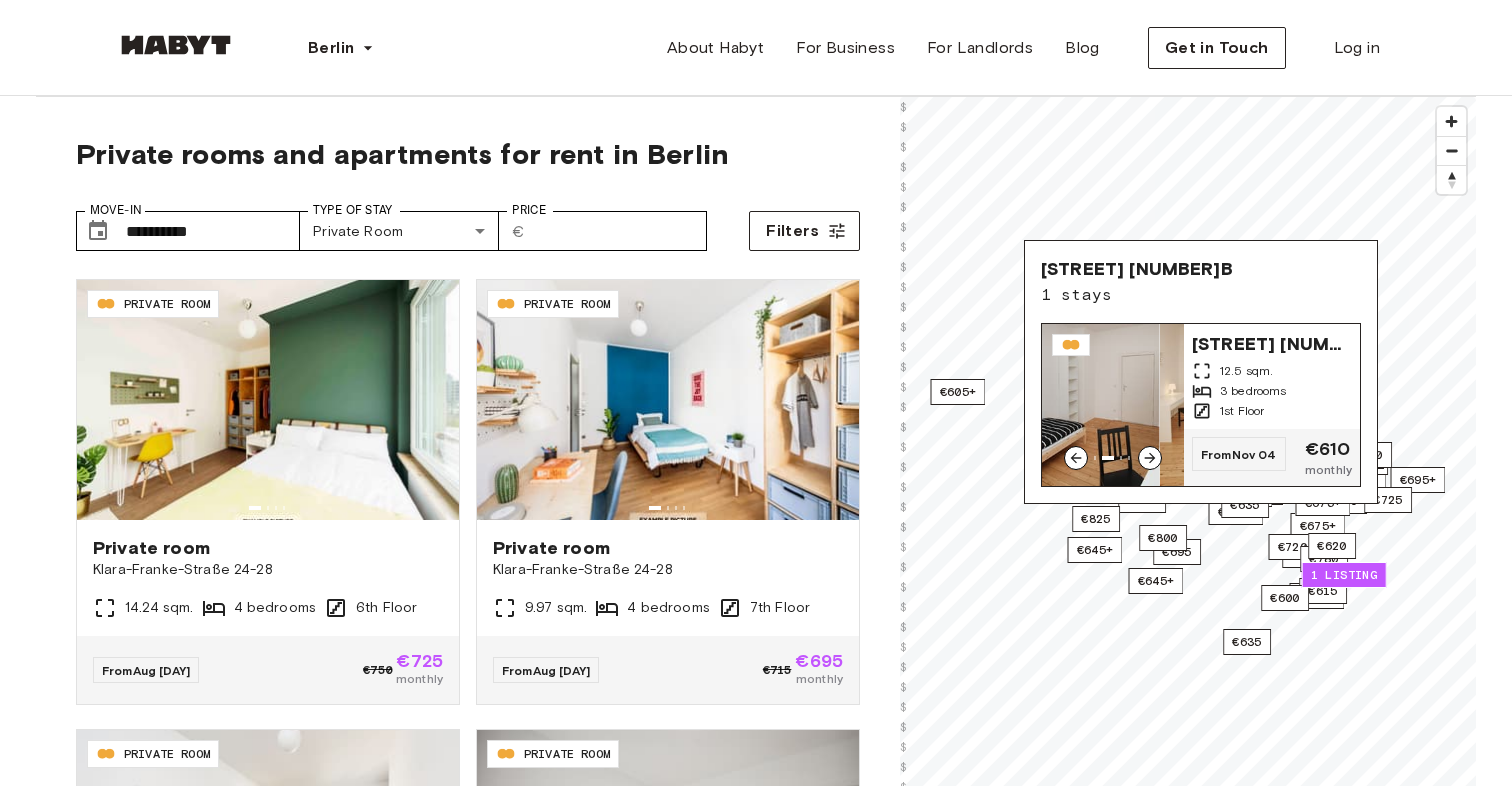 click 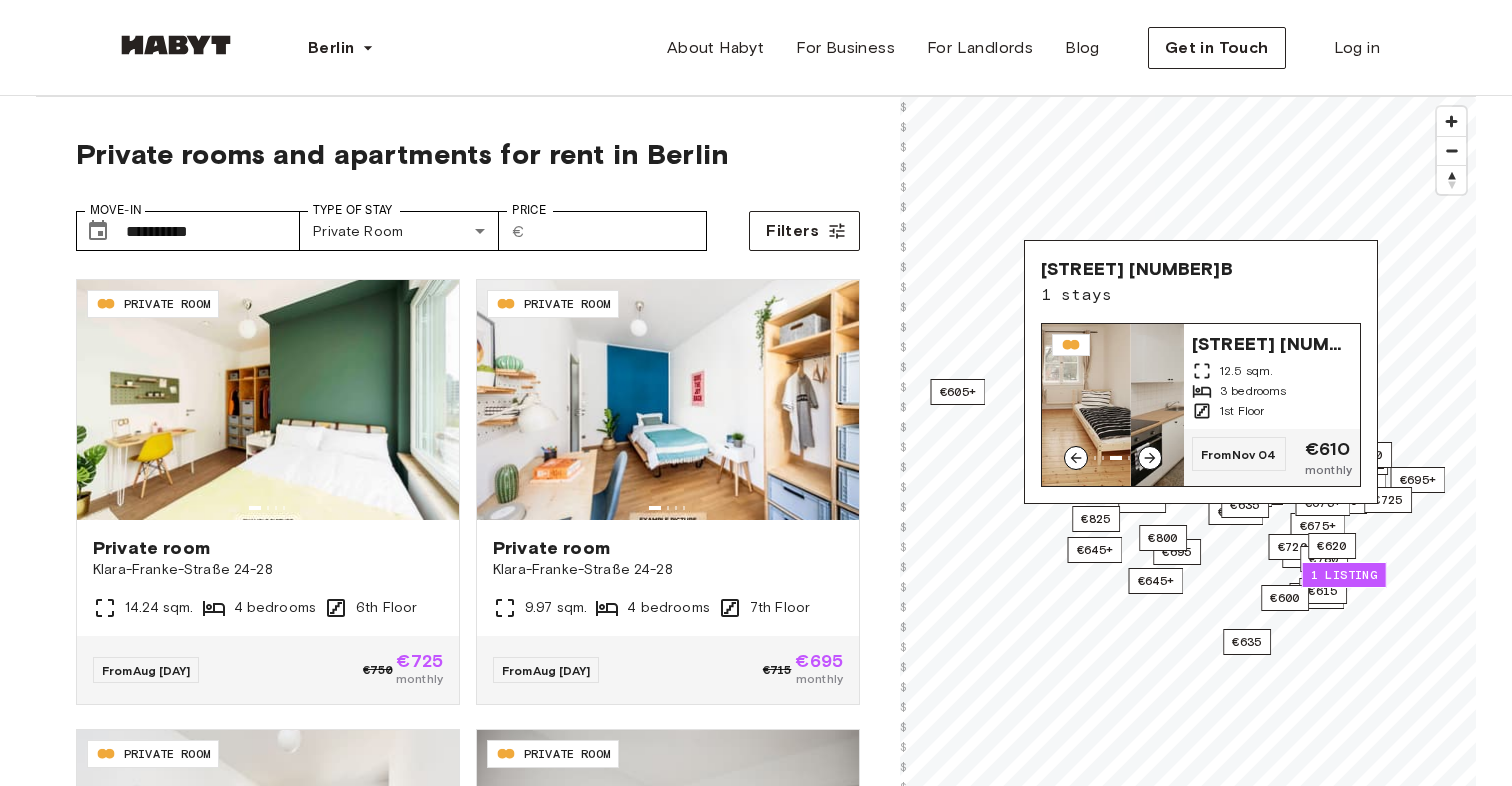 click 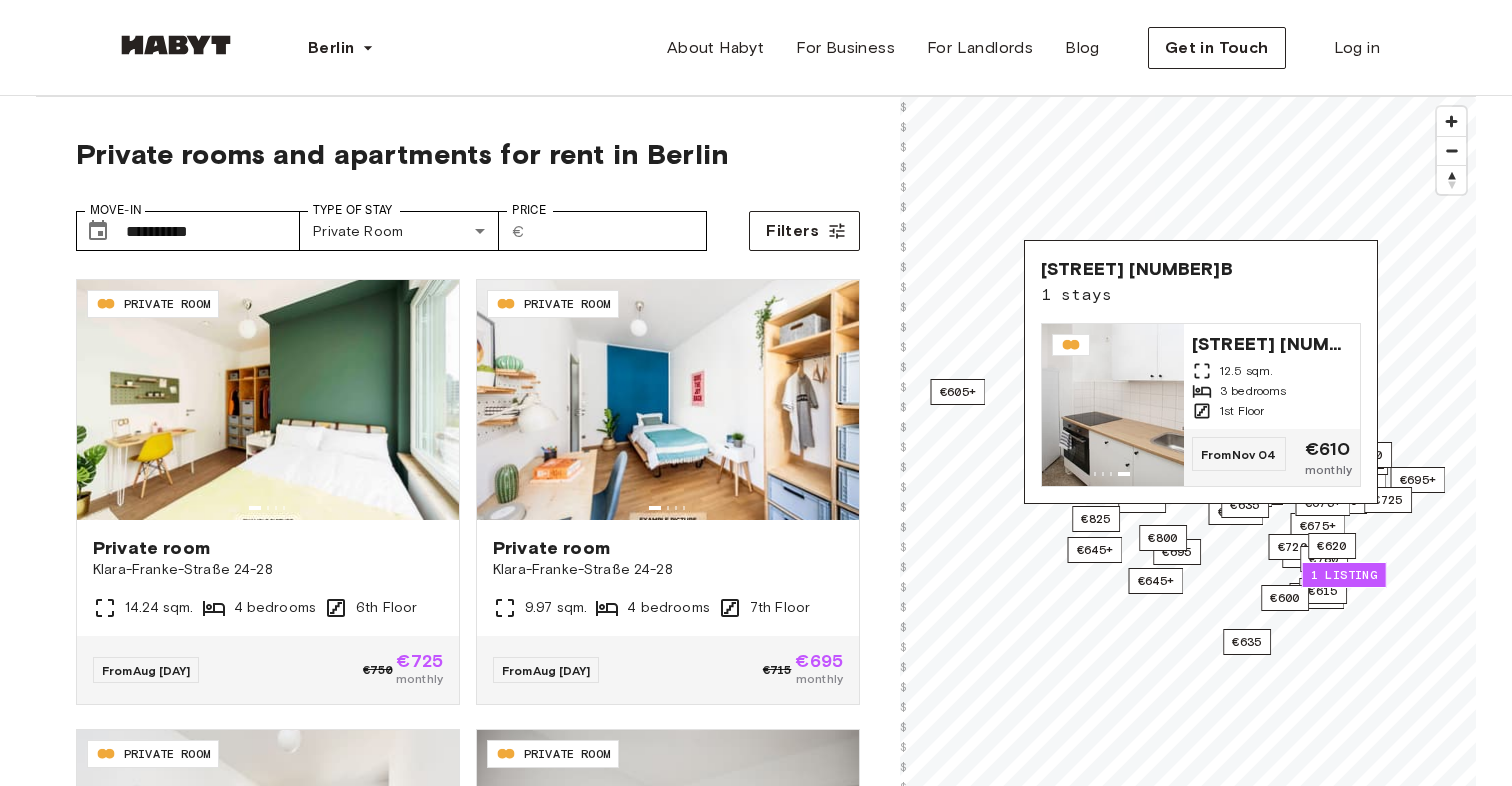 click on "[STREET] [NUMBER]B 1 stays [STREET] [NUMBER]B 12.5 sqm. 3 bedrooms 1st Floor From Nov [DAY] €610 monthly" at bounding box center [1201, 372] 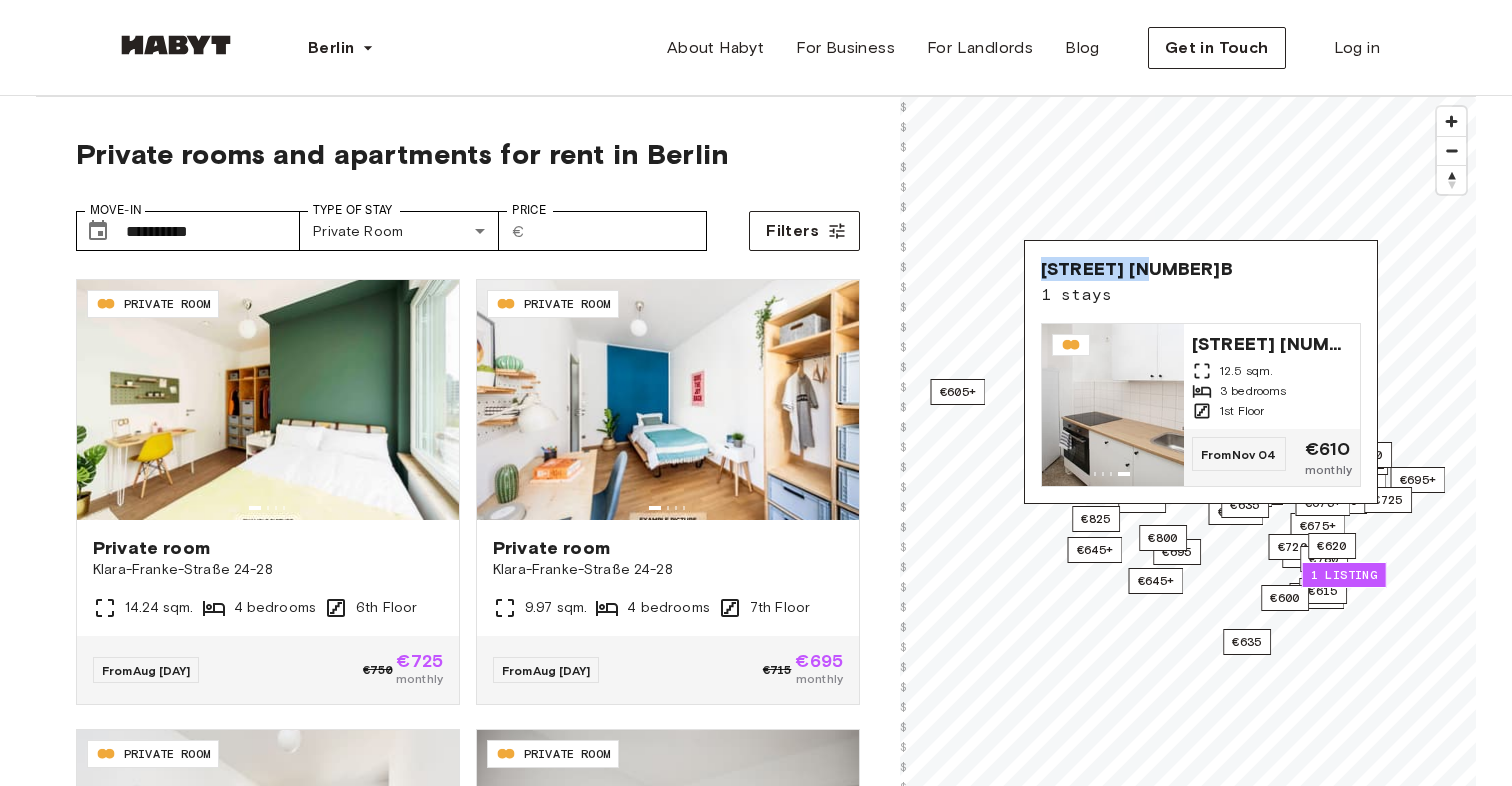 click on "[STREET] [NUMBER]B 1 stays [STREET] [NUMBER]B 12.5 sqm. 3 bedrooms 1st Floor From Nov [DAY] €610 monthly" at bounding box center [1201, 372] 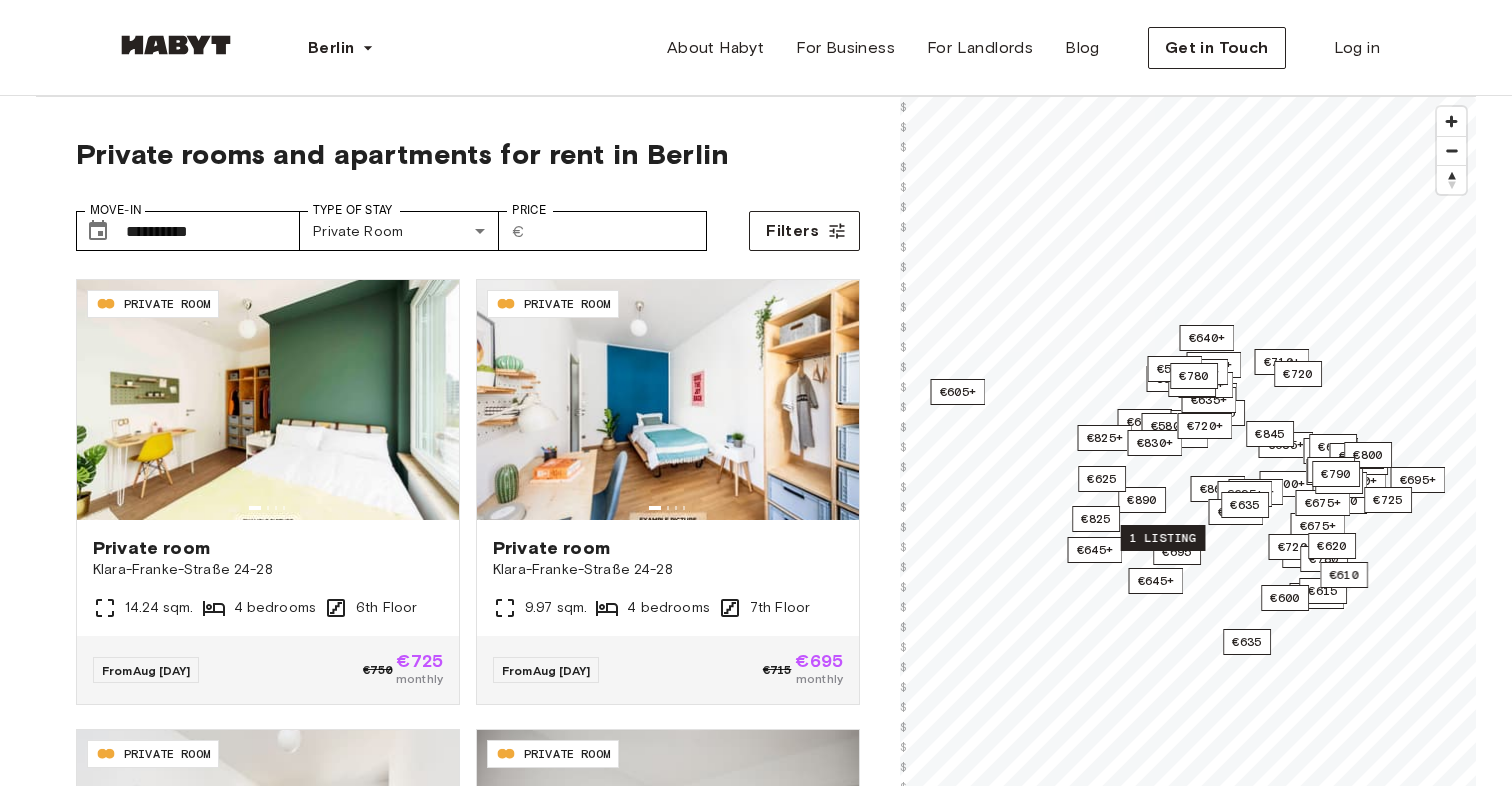 click on "1 listing" at bounding box center [1163, 538] 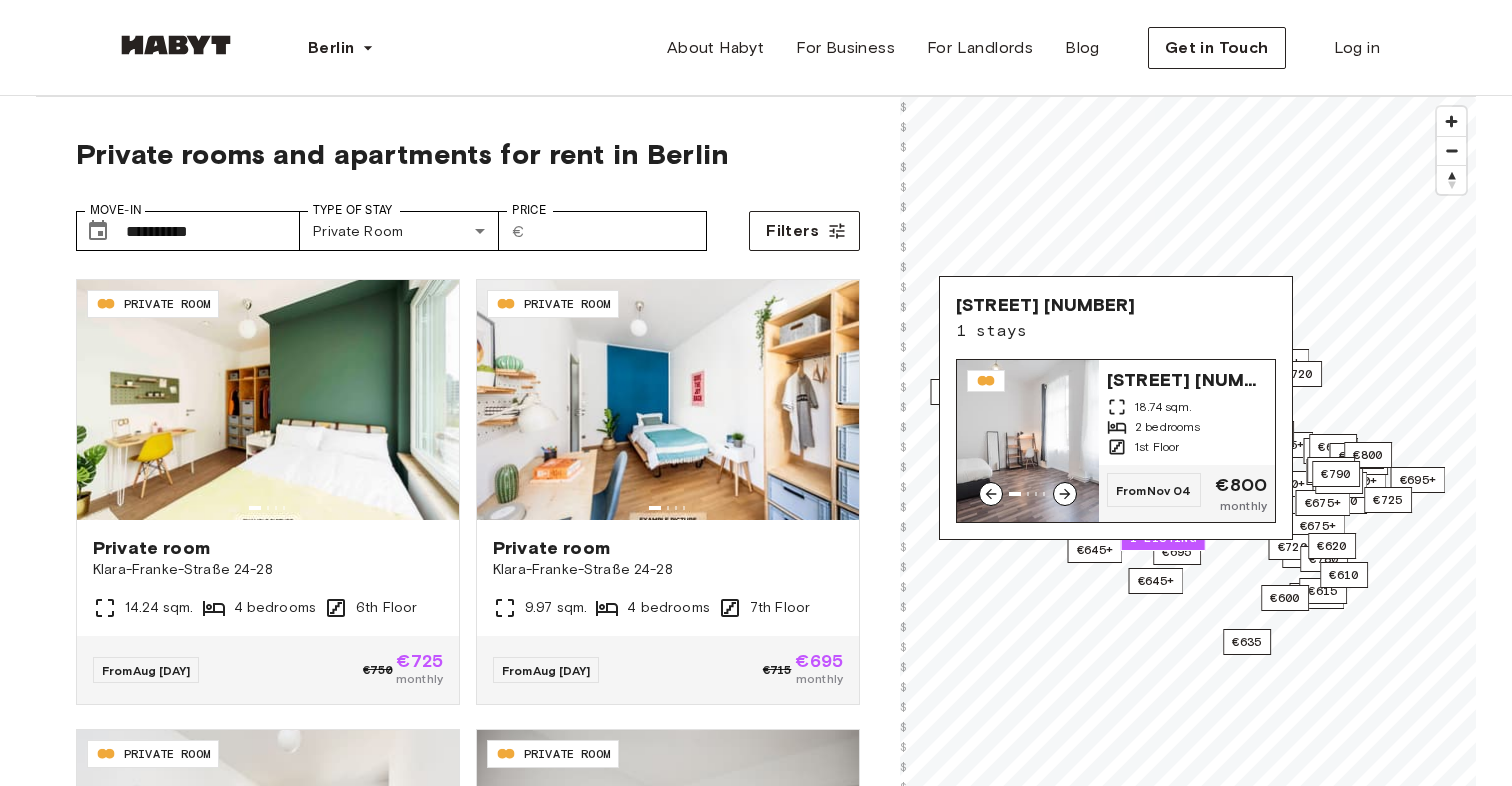 click at bounding box center [1028, 441] 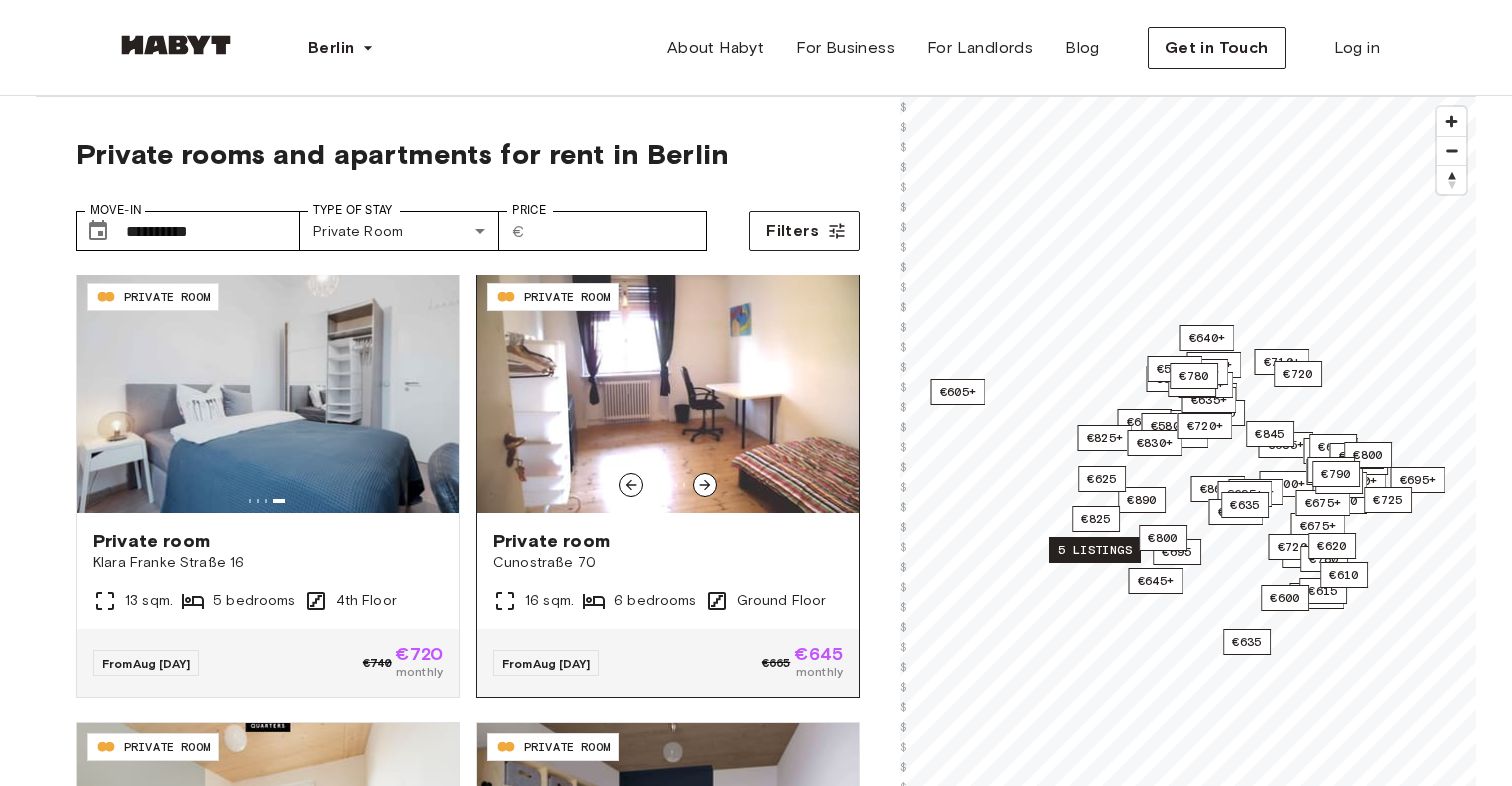 scroll, scrollTop: 0, scrollLeft: 0, axis: both 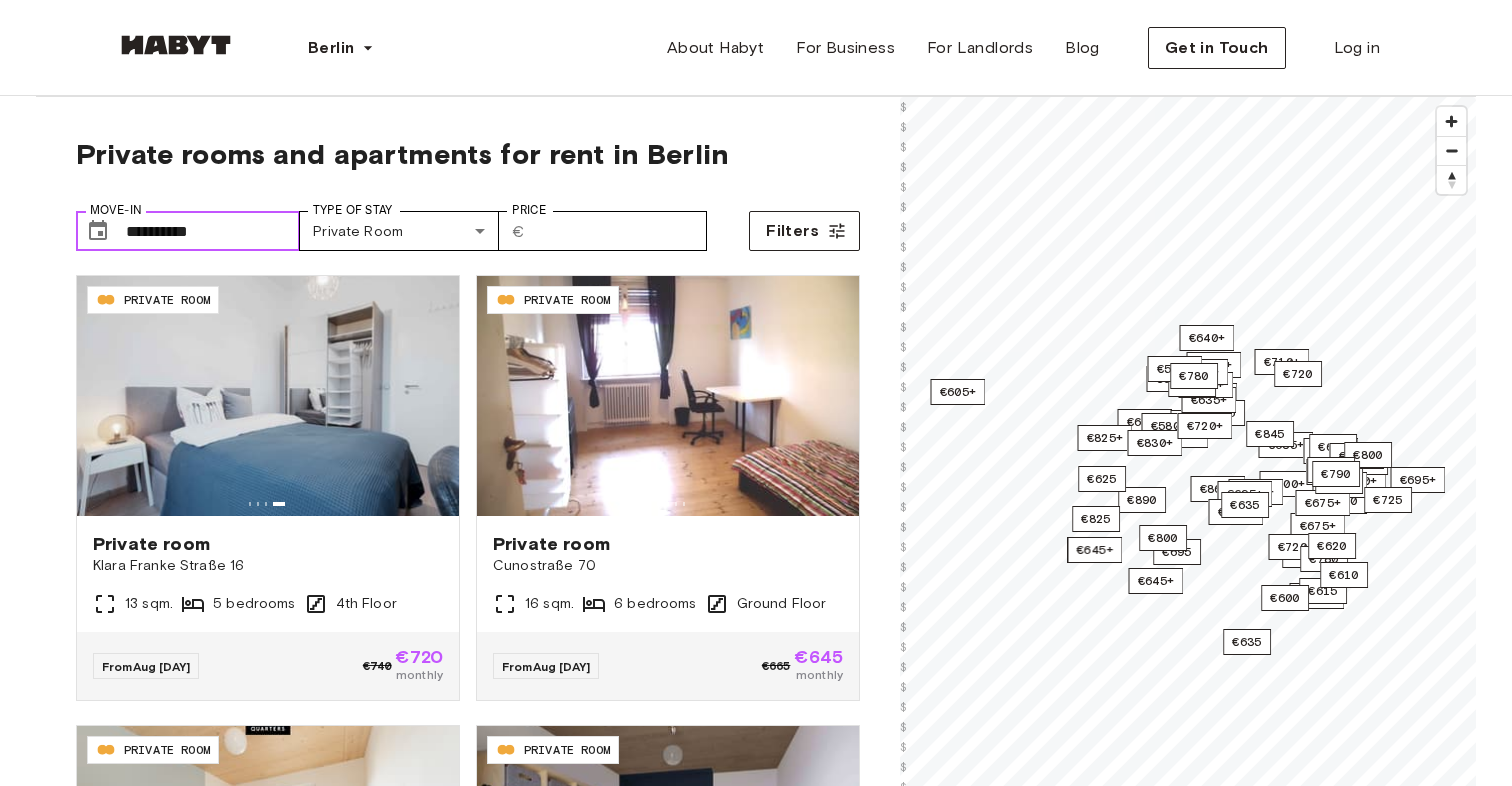 click on "**********" at bounding box center (213, 231) 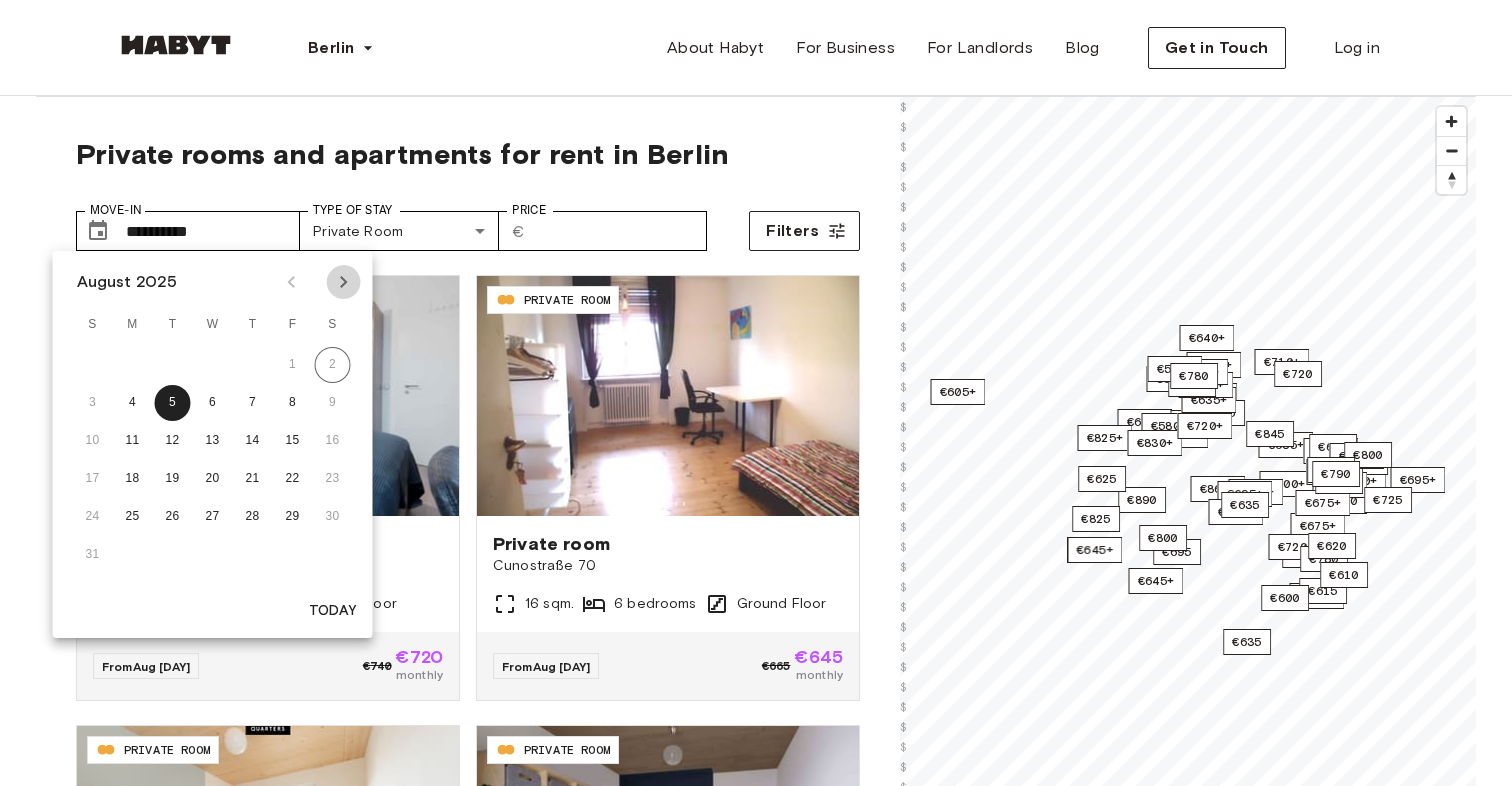 click 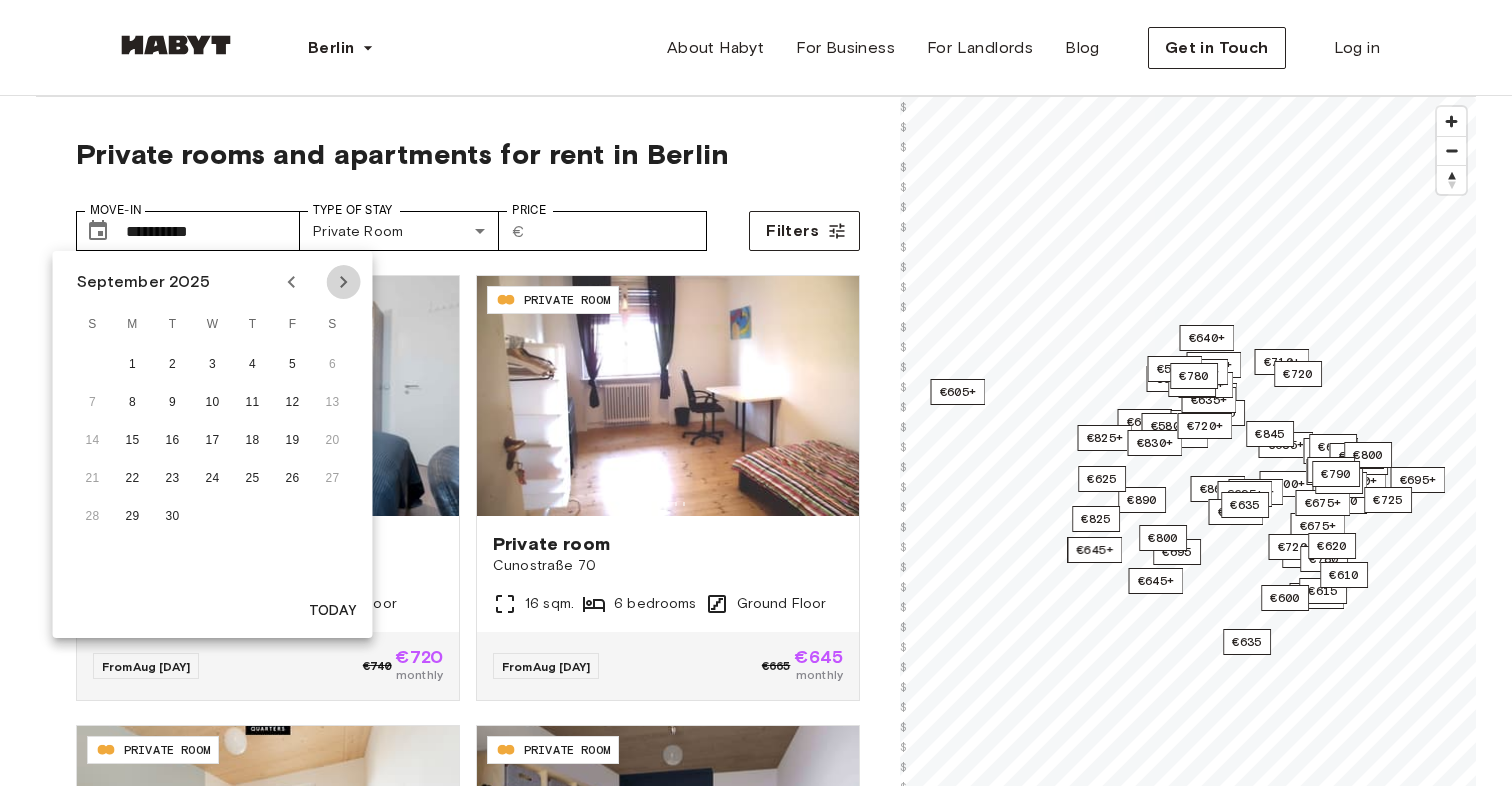 click 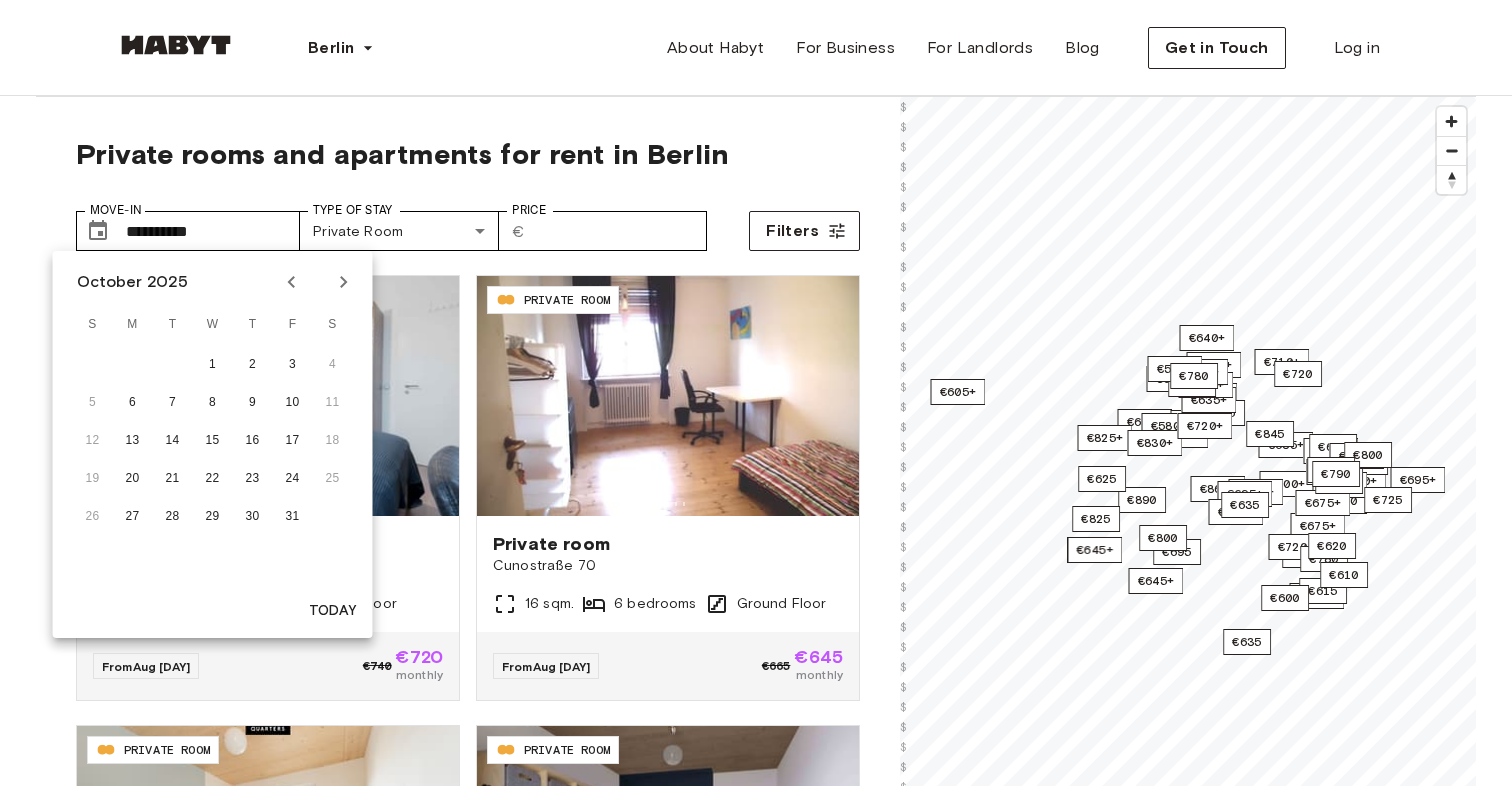 click 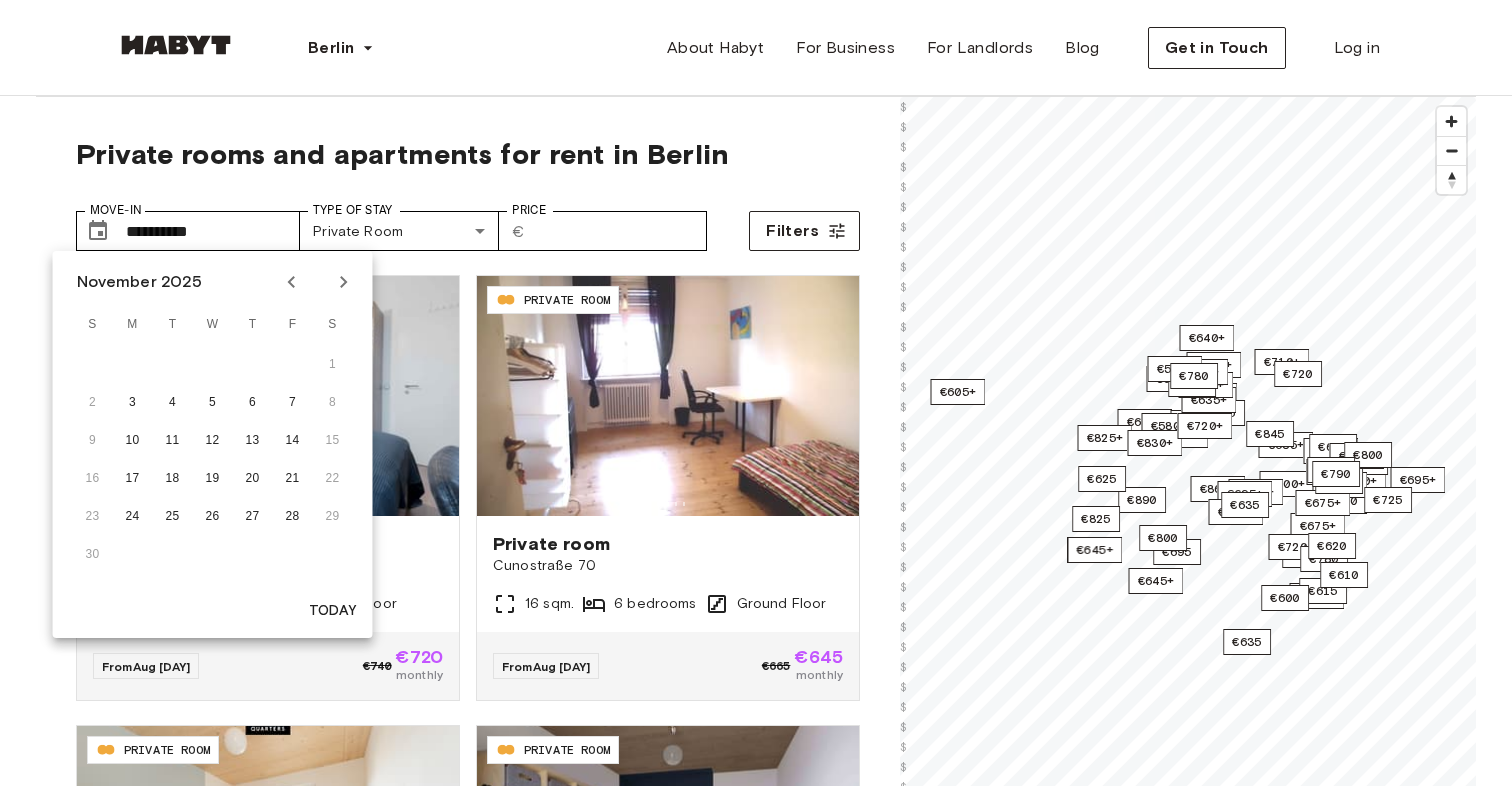 click on "9 10 11 12 13 14 15" at bounding box center (213, 441) 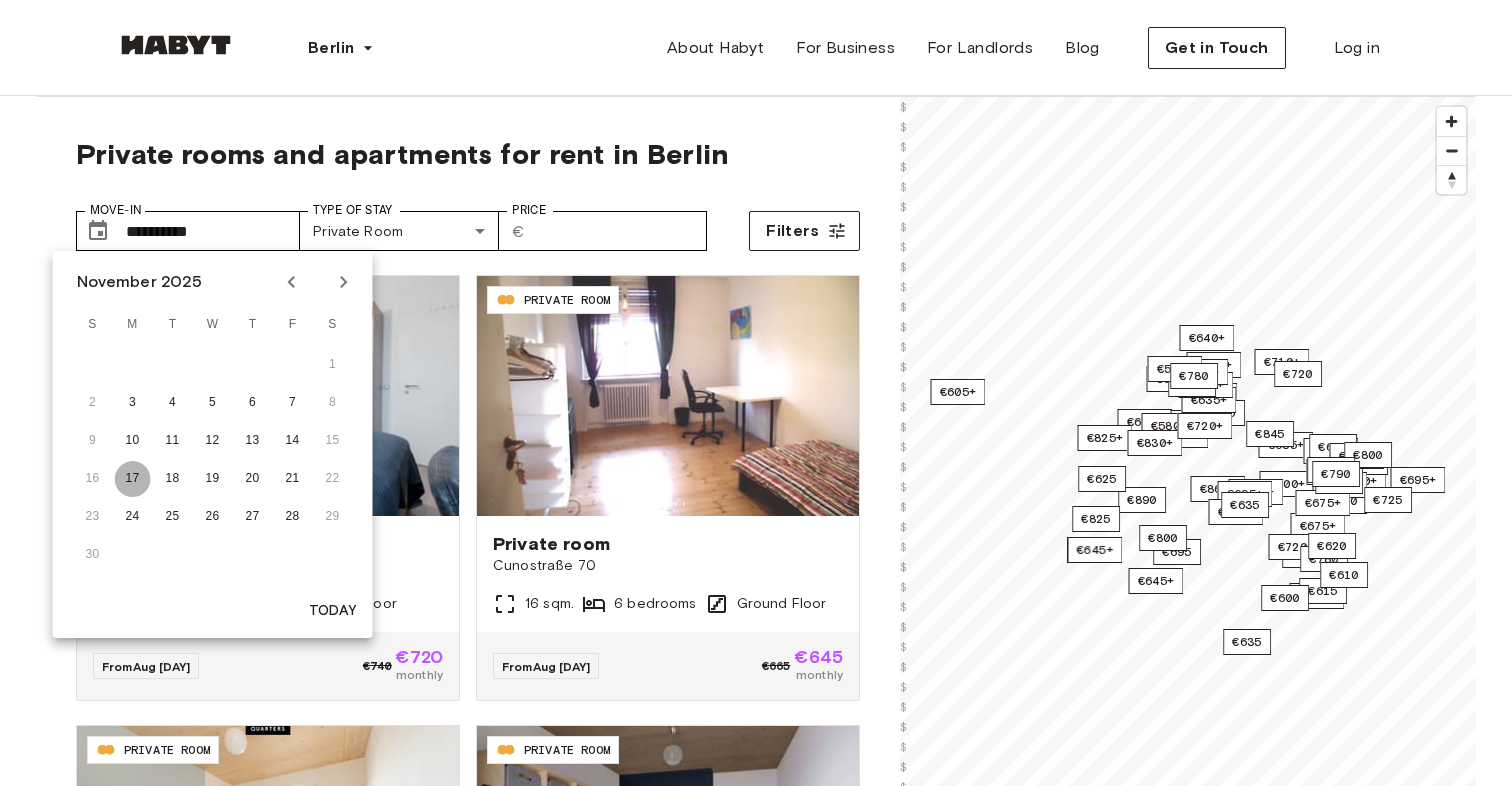 click on "17" at bounding box center (133, 479) 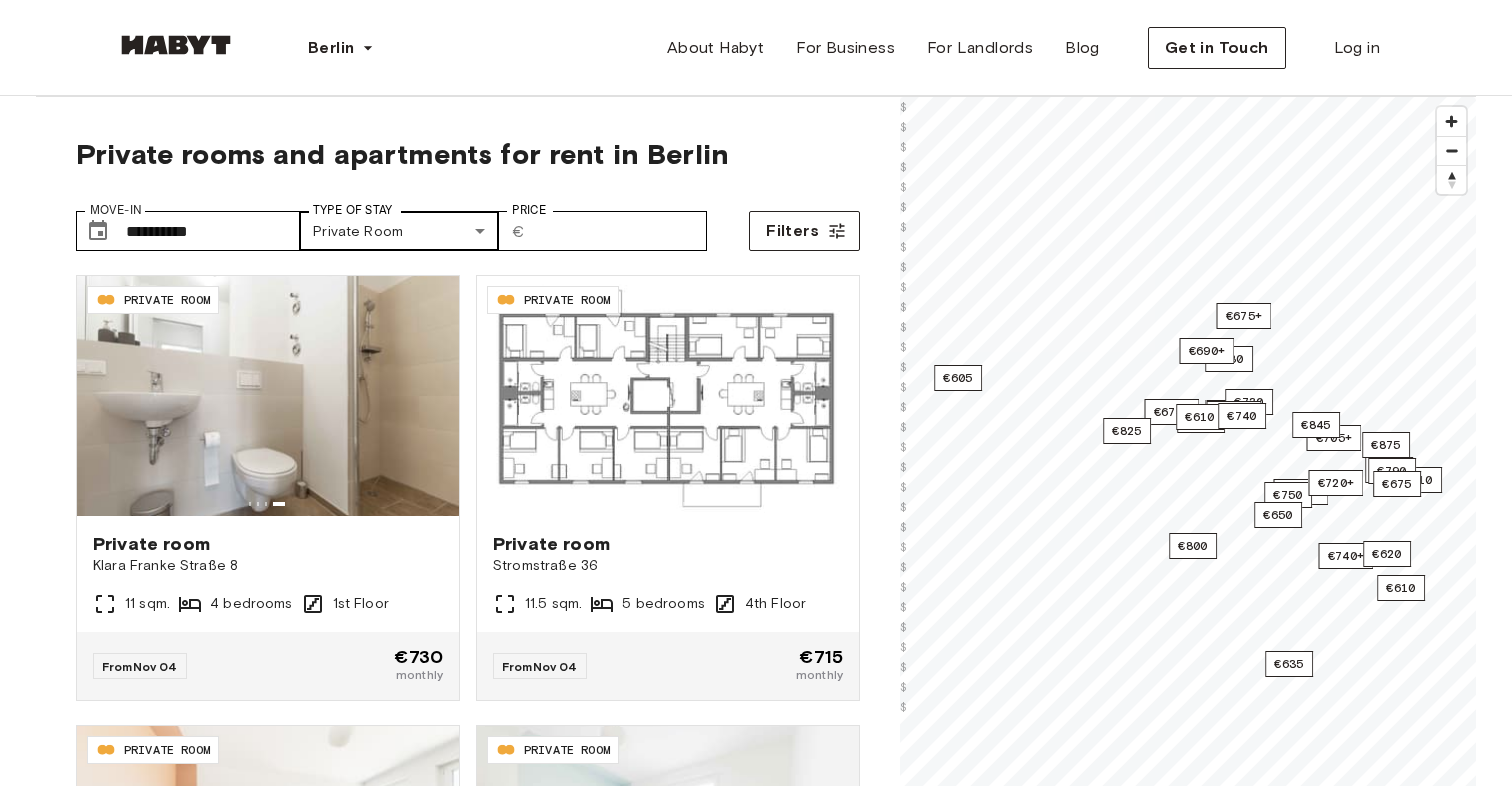 click on "**********" at bounding box center (756, 2400) 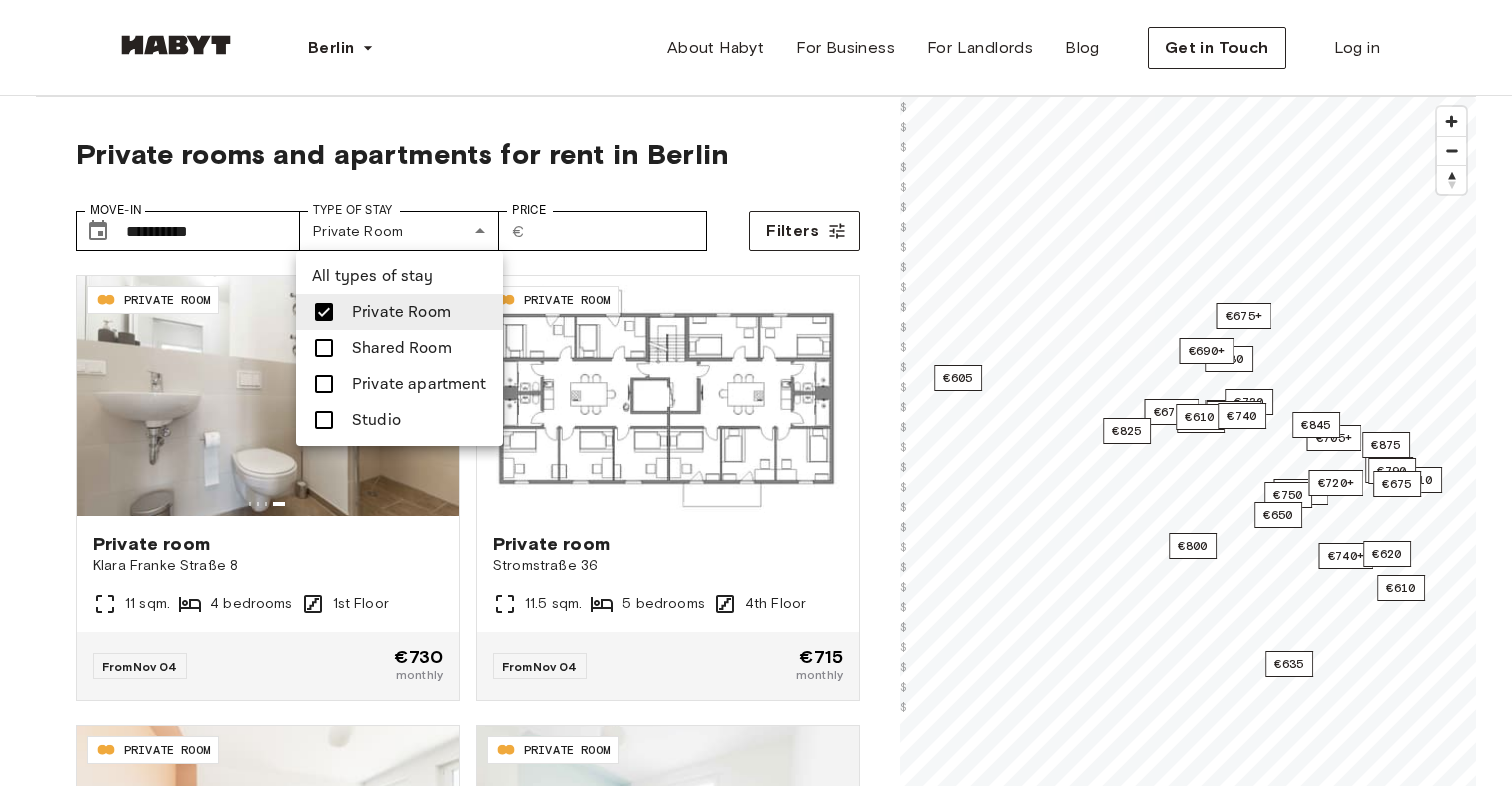 click at bounding box center [756, 393] 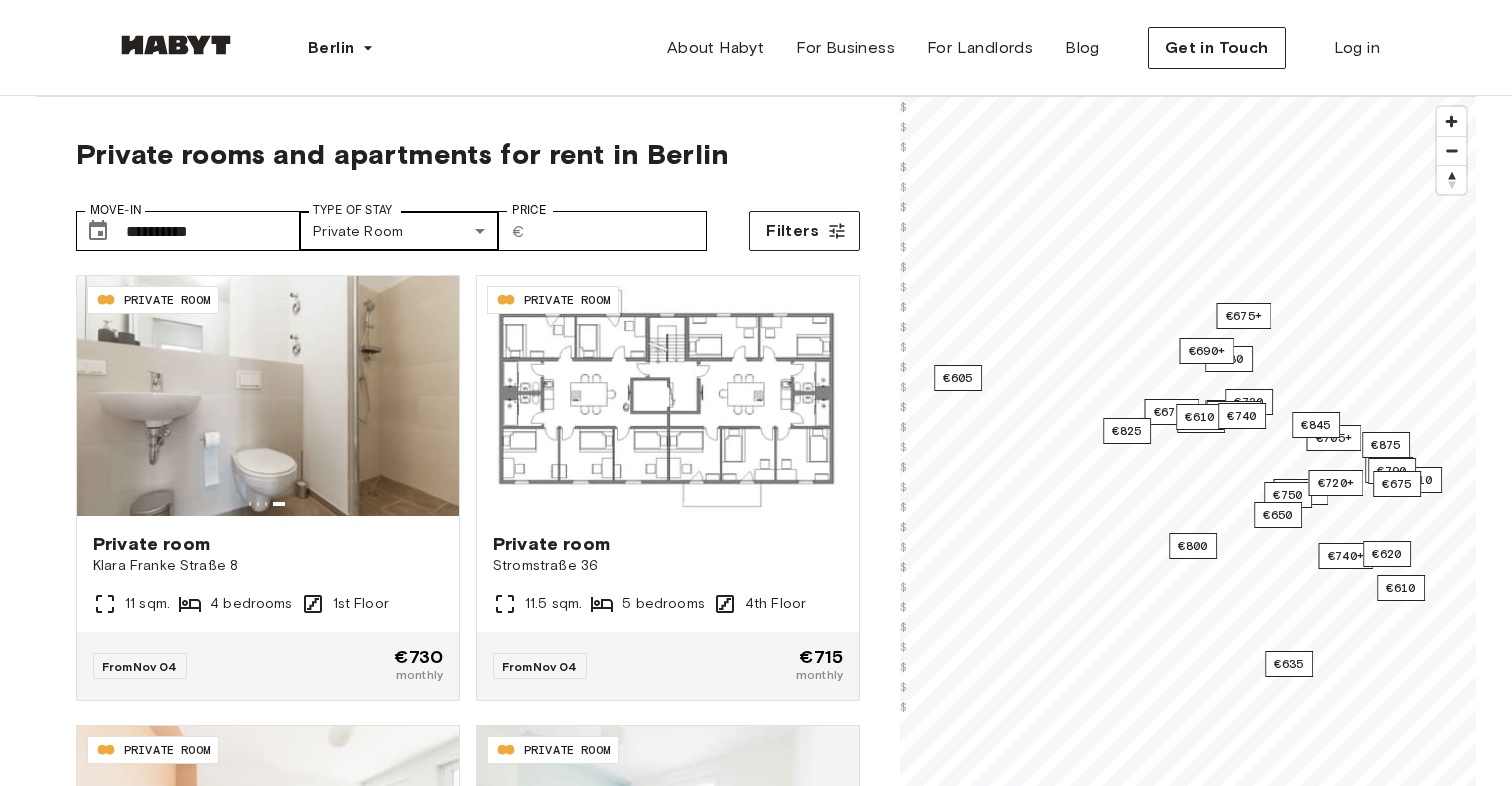 click on "**********" at bounding box center [756, 2400] 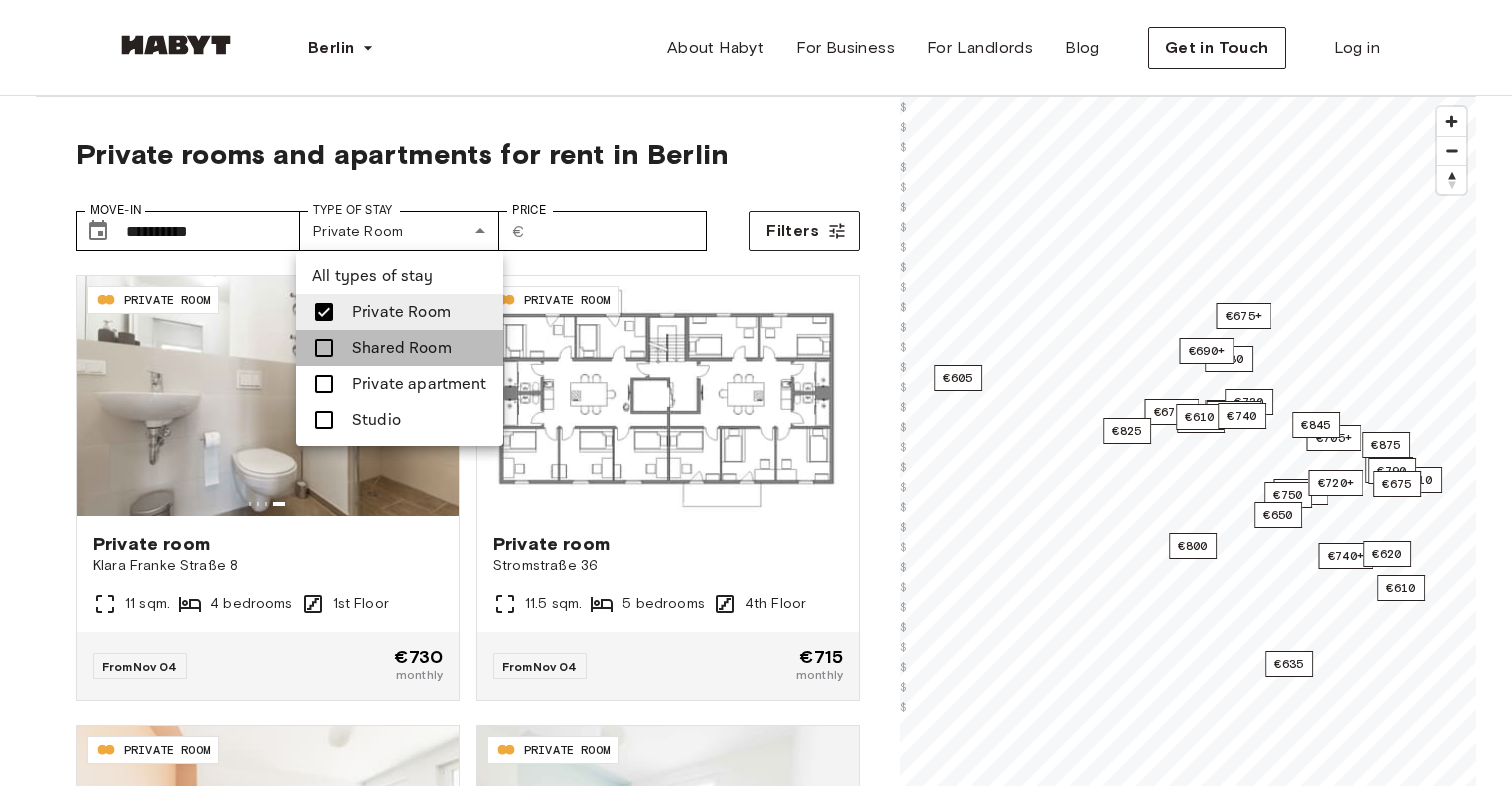 click on "Shared Room" at bounding box center [402, 348] 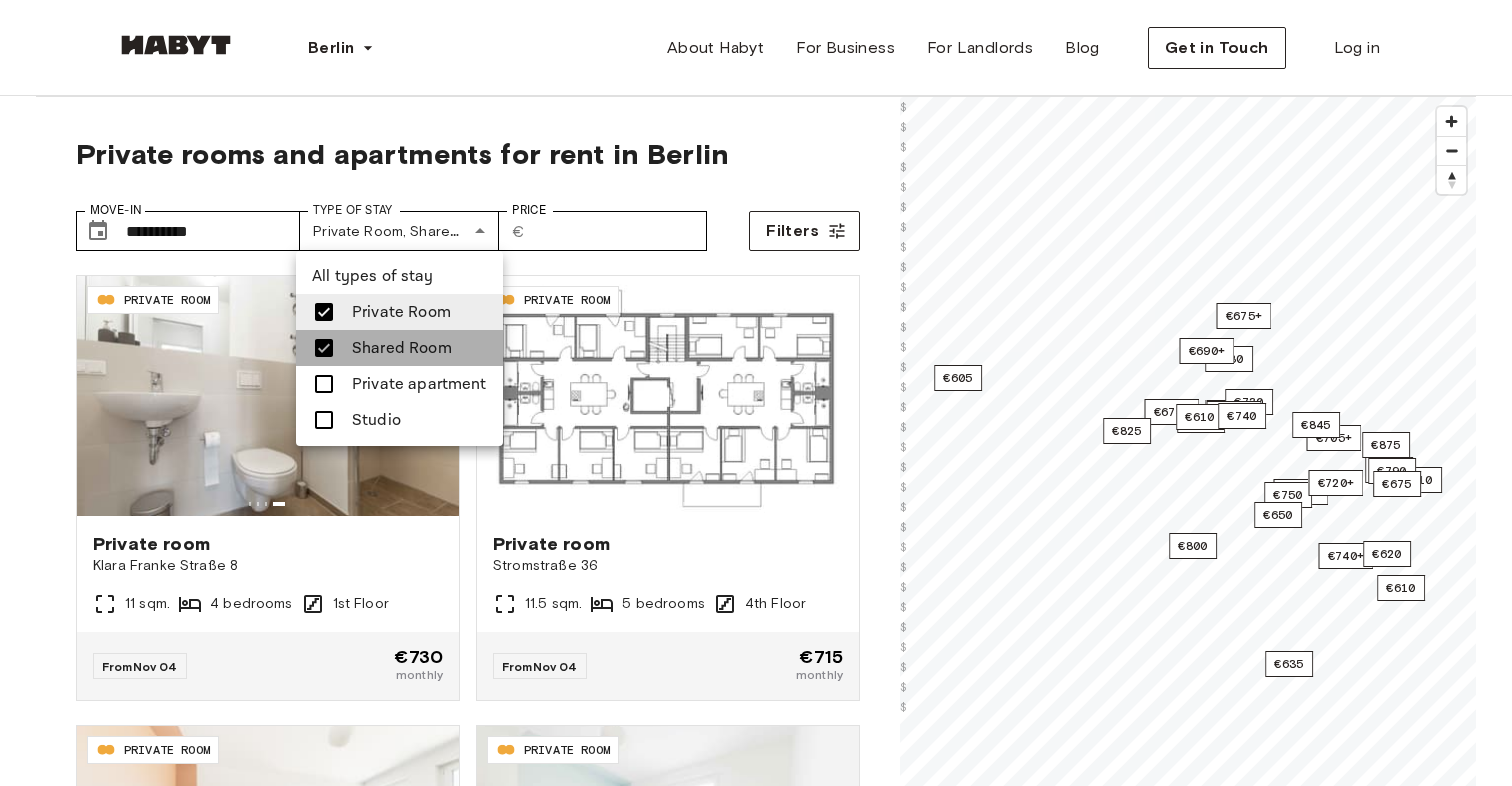 click on "Shared Room" at bounding box center [399, 348] 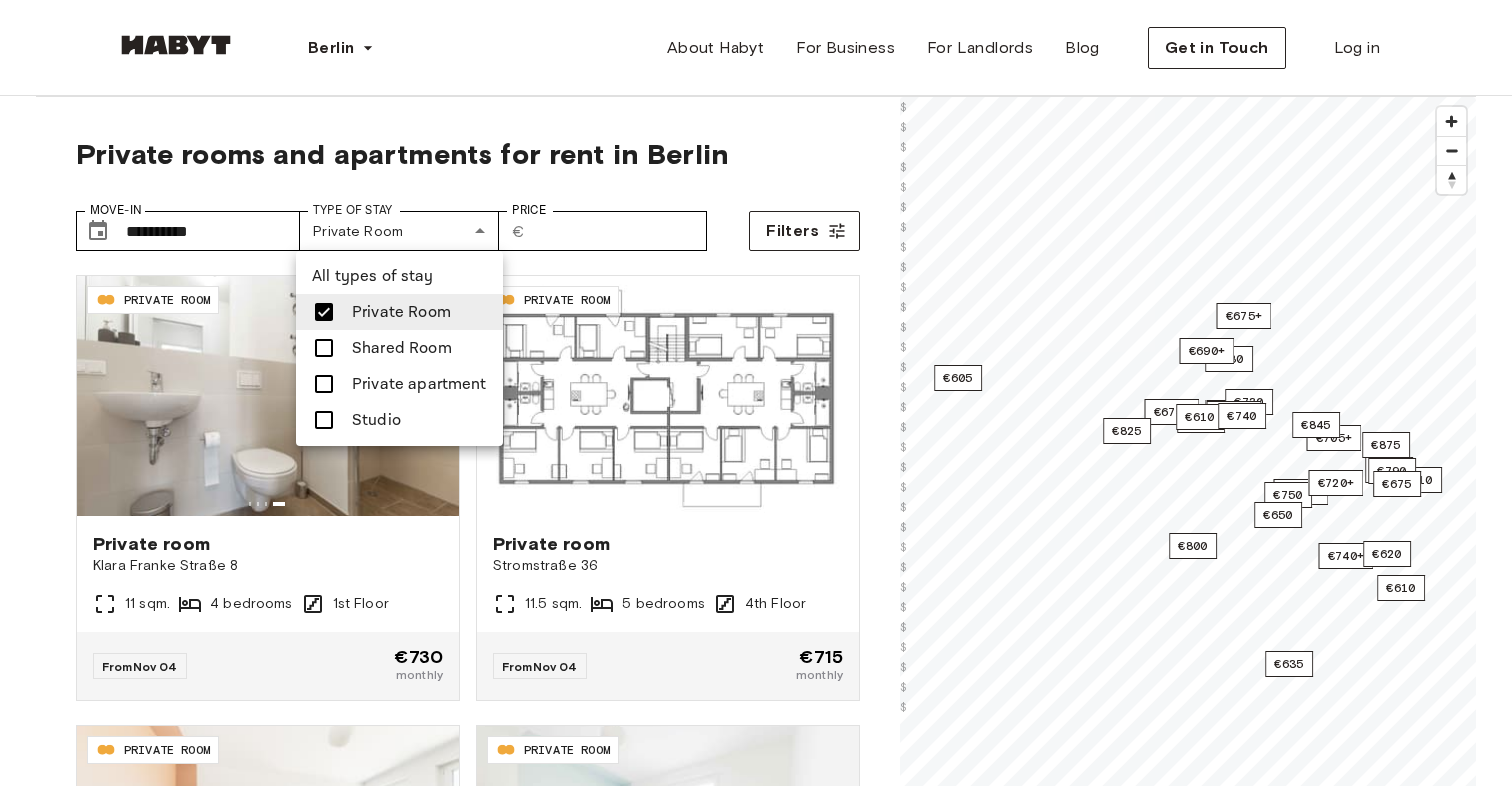 click at bounding box center (756, 393) 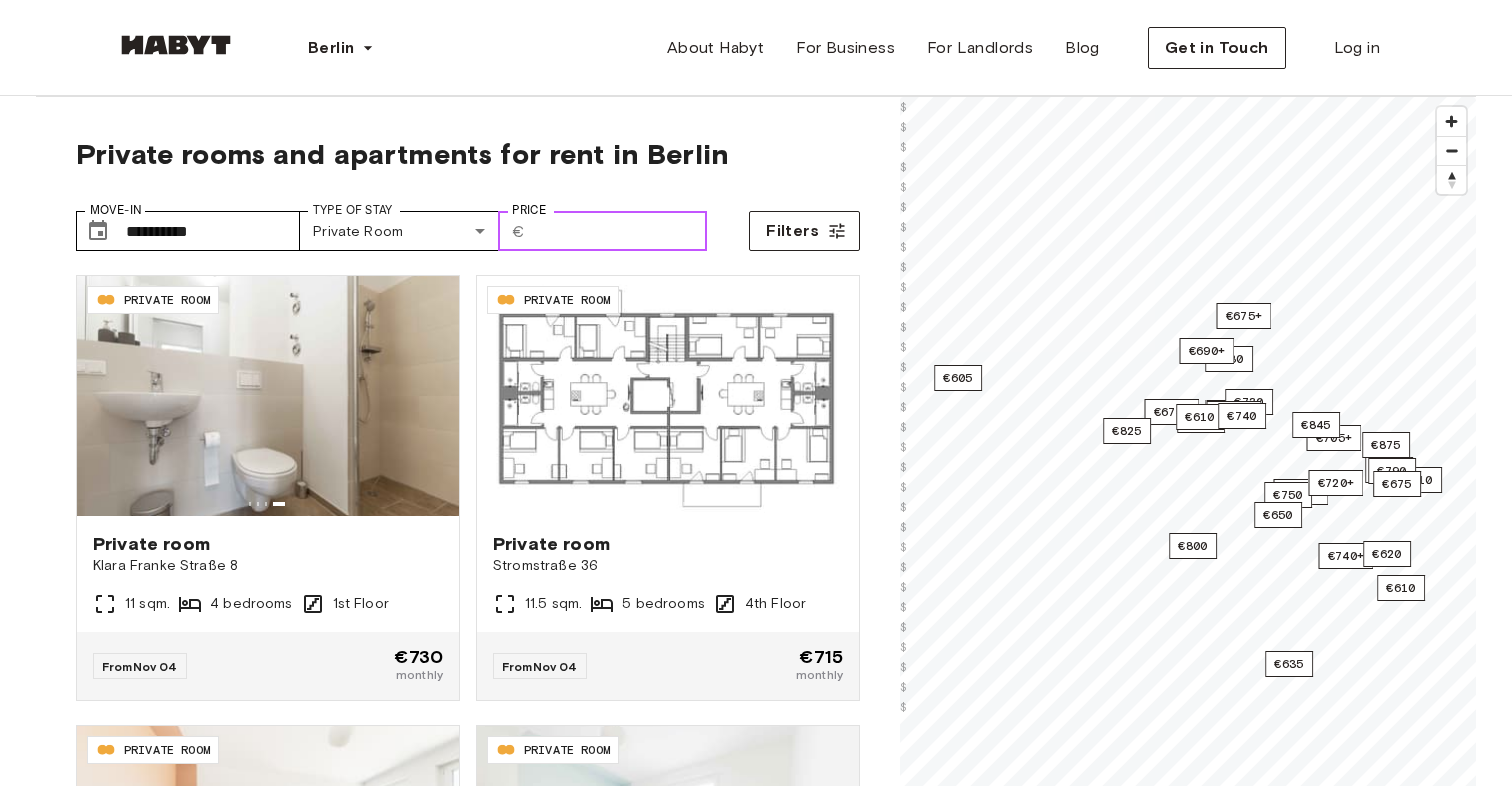 click on "Price" at bounding box center (620, 231) 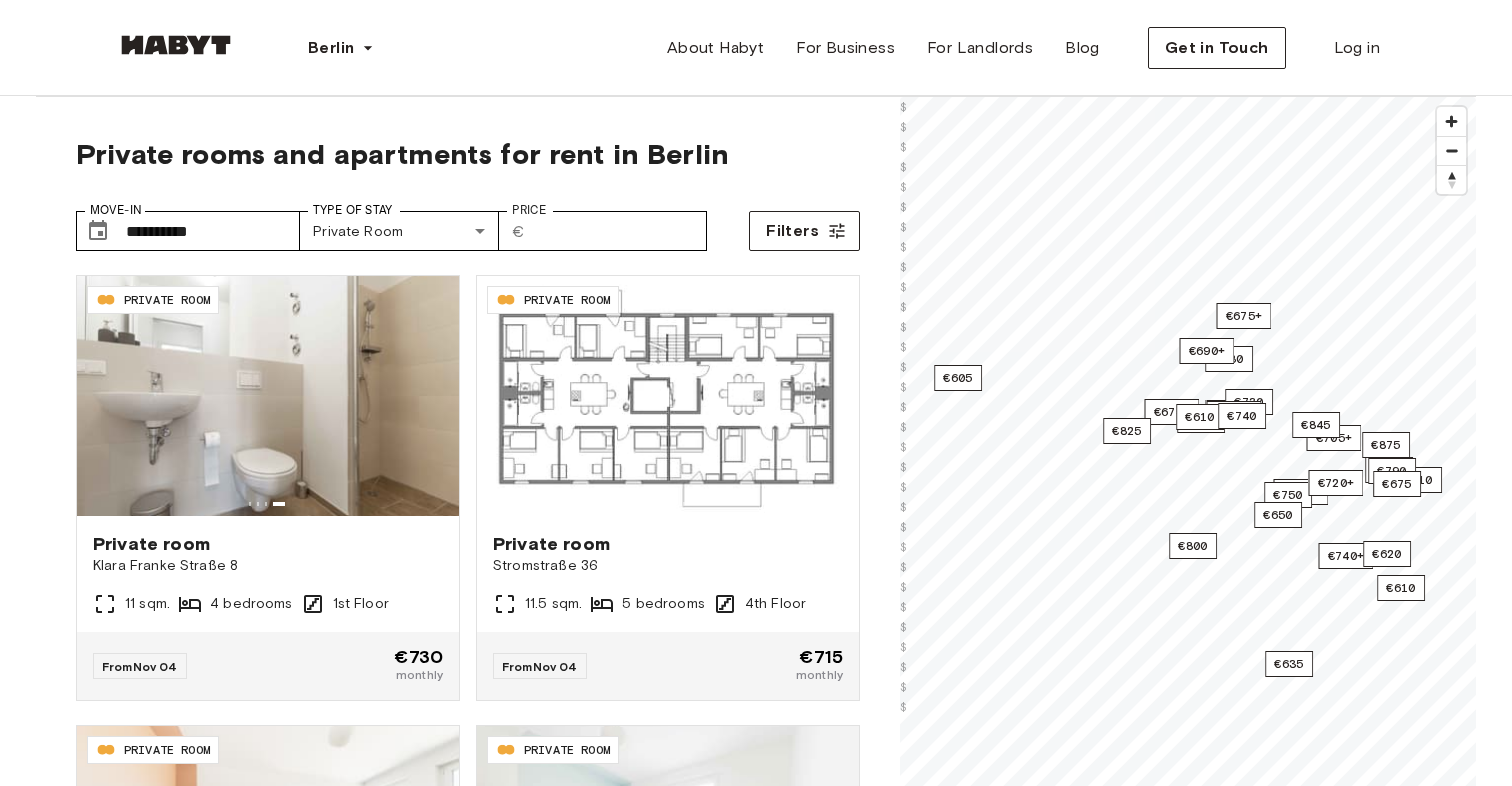 click on "**********" at bounding box center [468, 223] 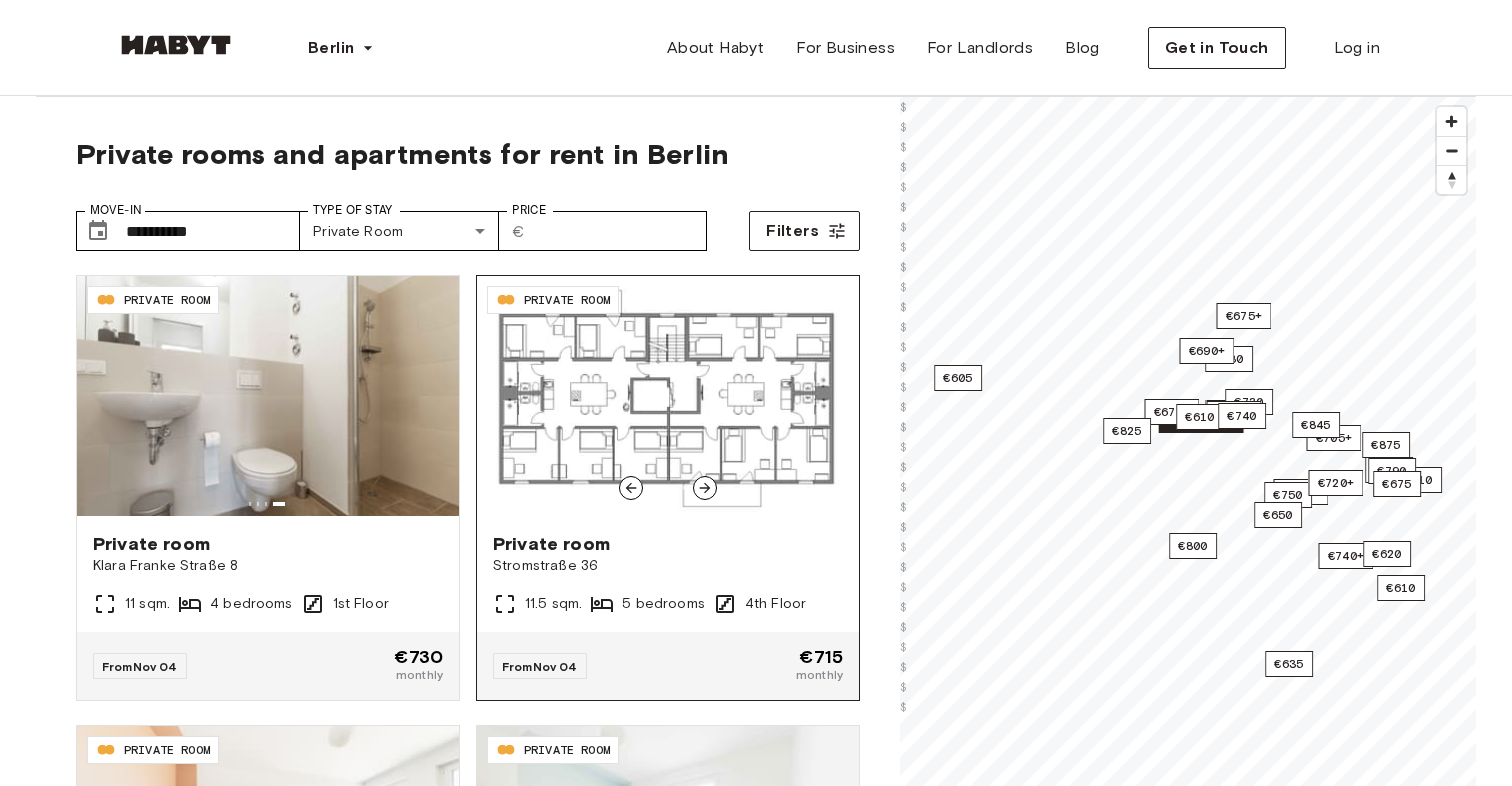 click at bounding box center [668, 396] 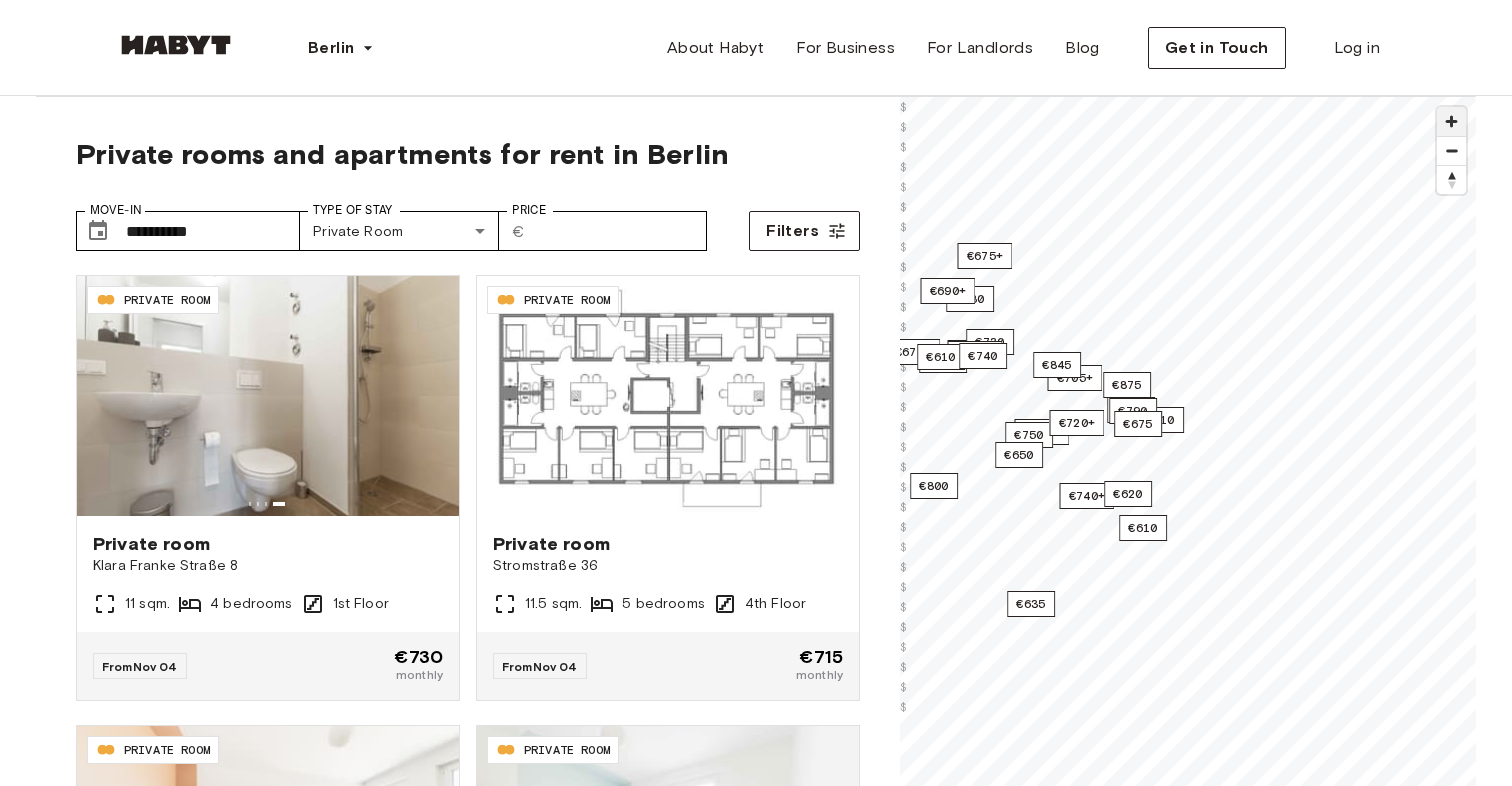 click at bounding box center [1451, 121] 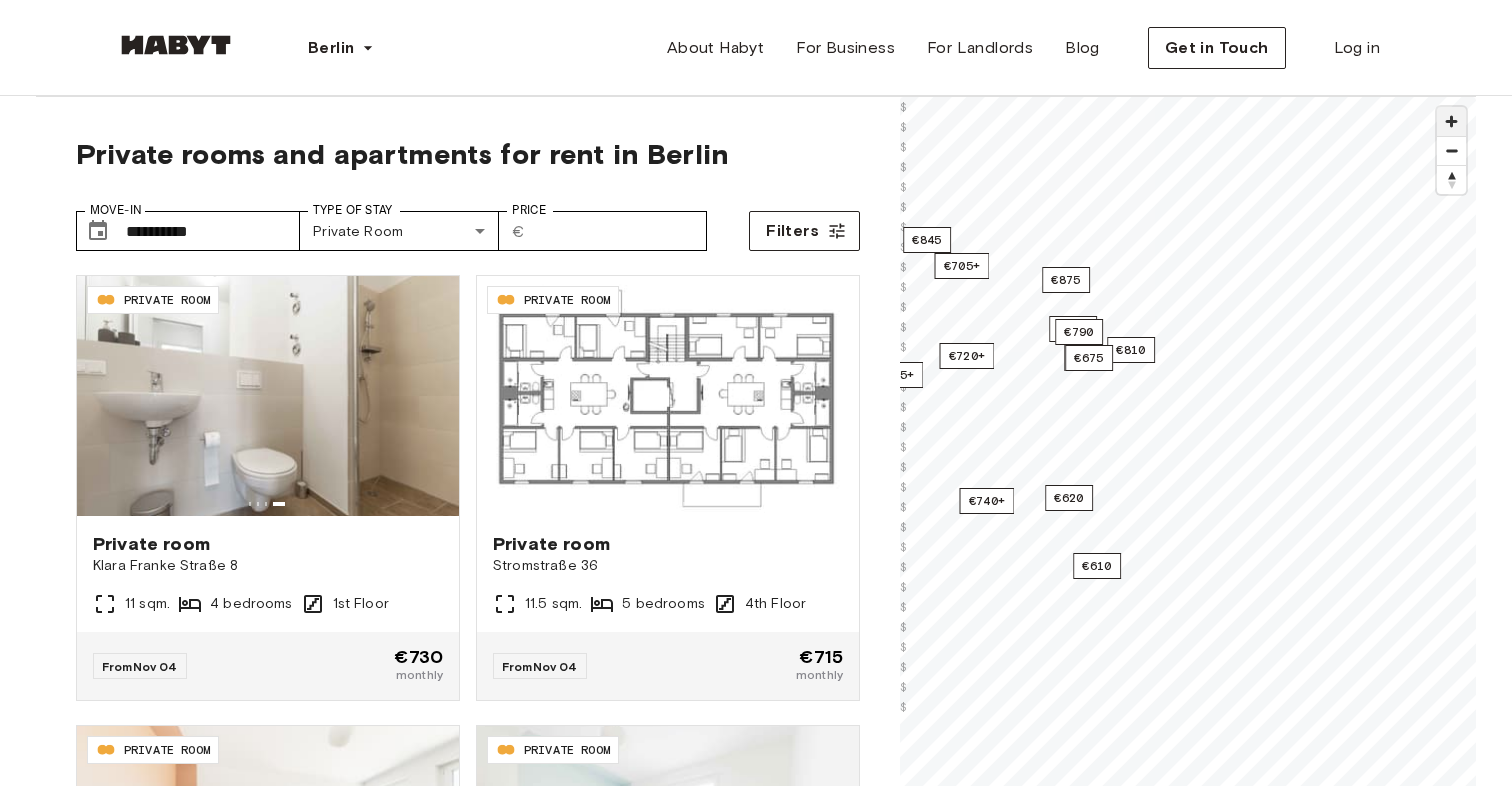 click at bounding box center (1451, 121) 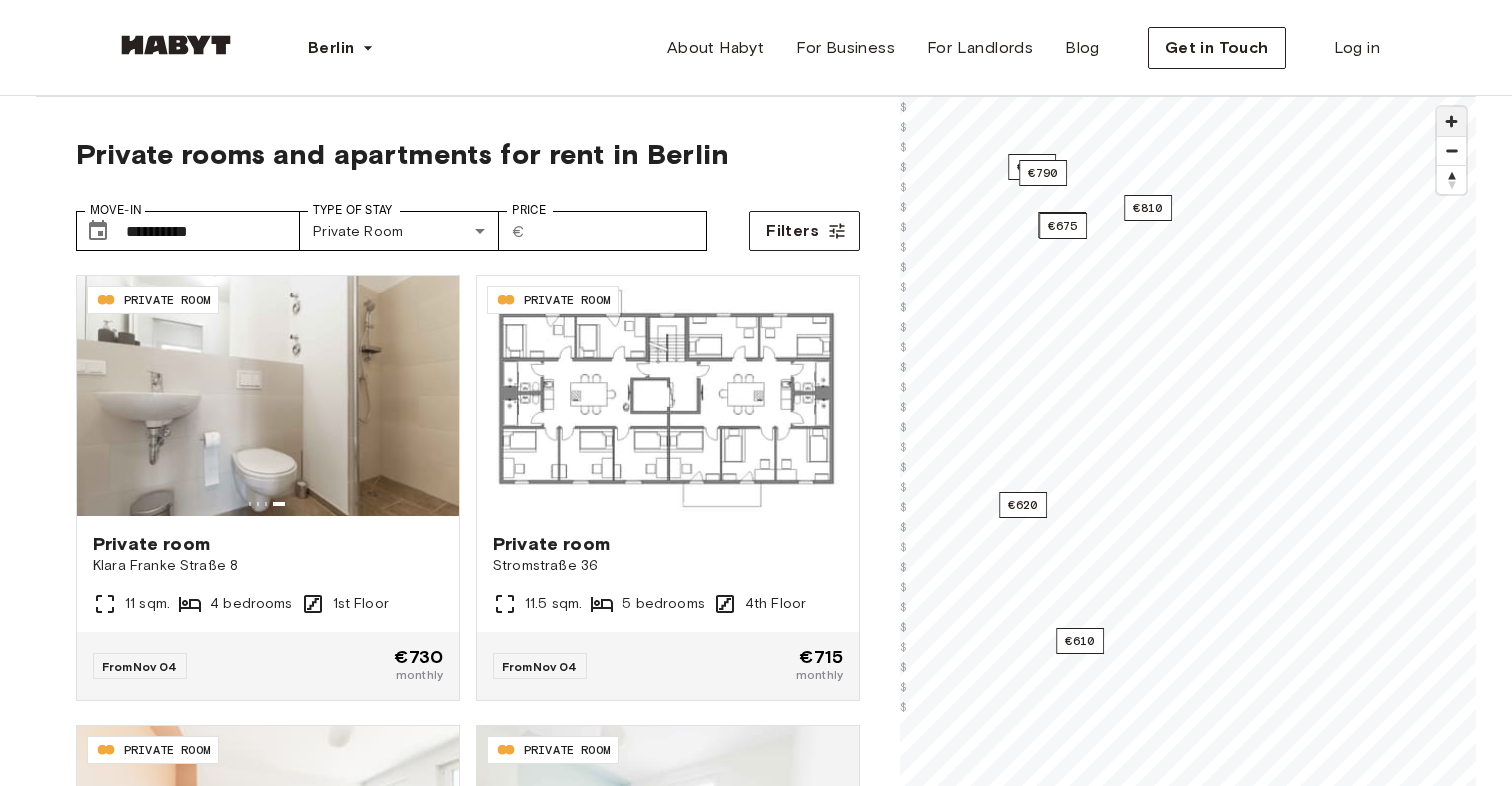 click at bounding box center [1451, 121] 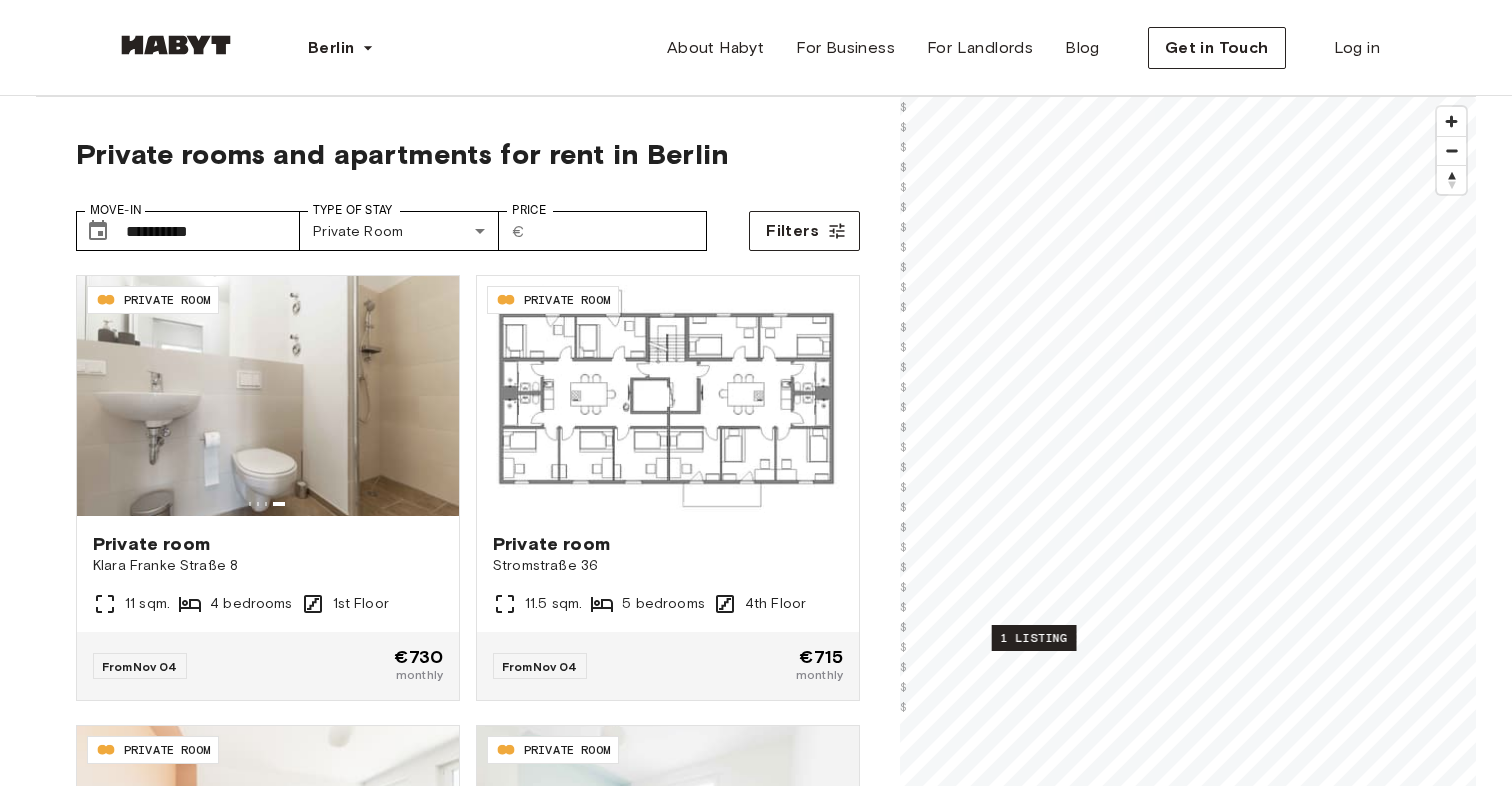 click on "1 listing" at bounding box center [1034, 638] 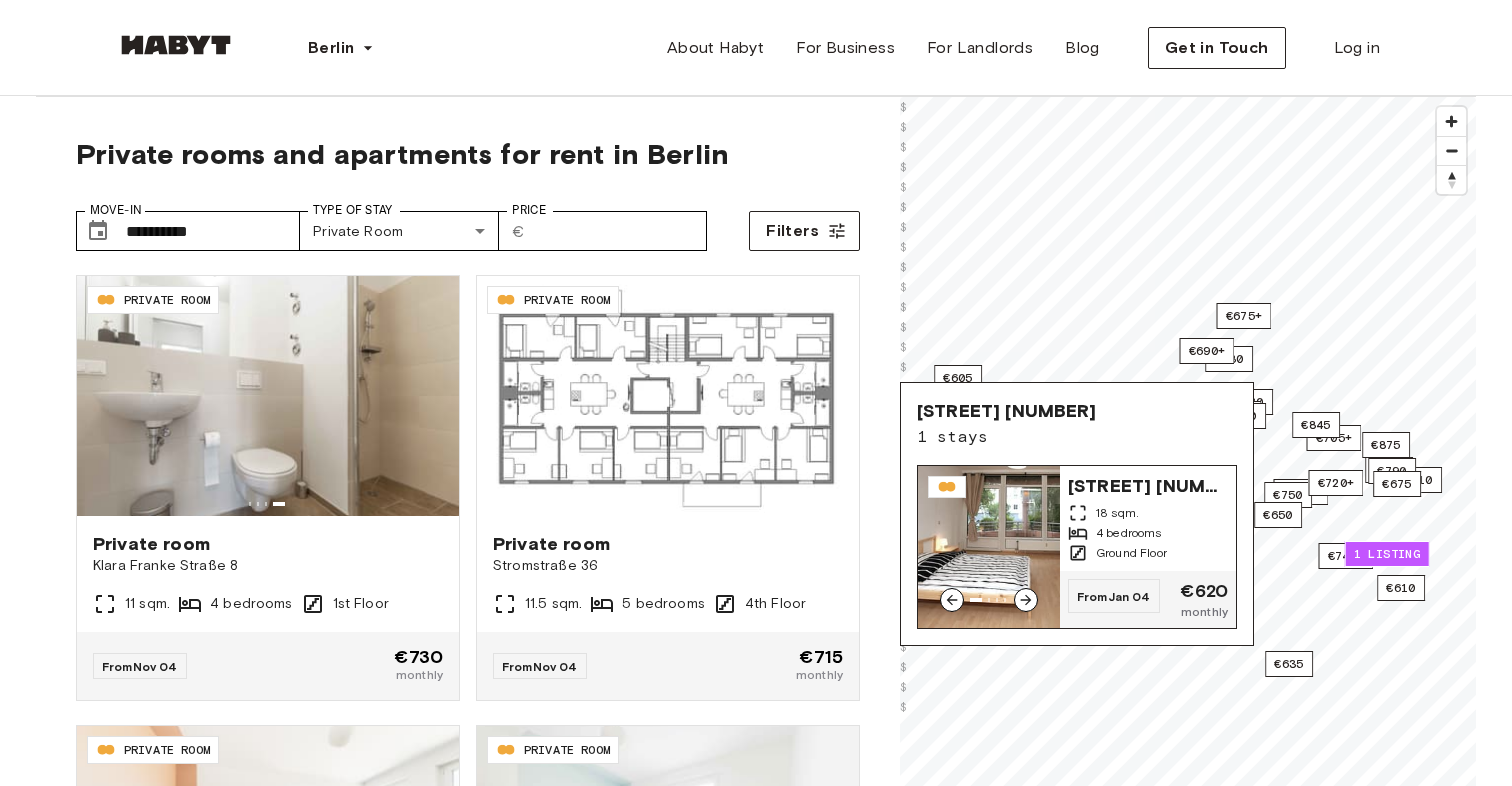 click at bounding box center (989, 547) 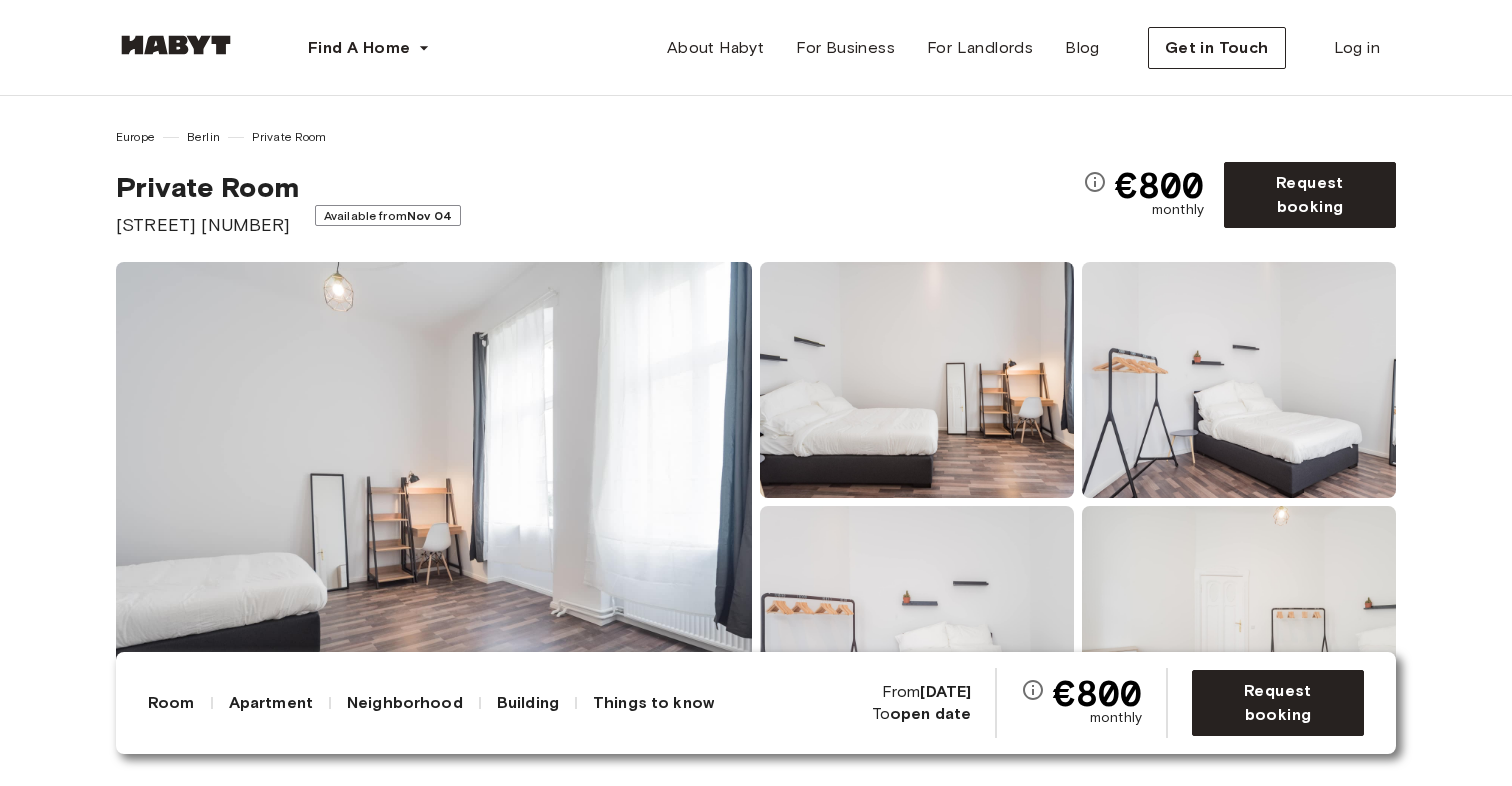 scroll, scrollTop: 0, scrollLeft: 0, axis: both 